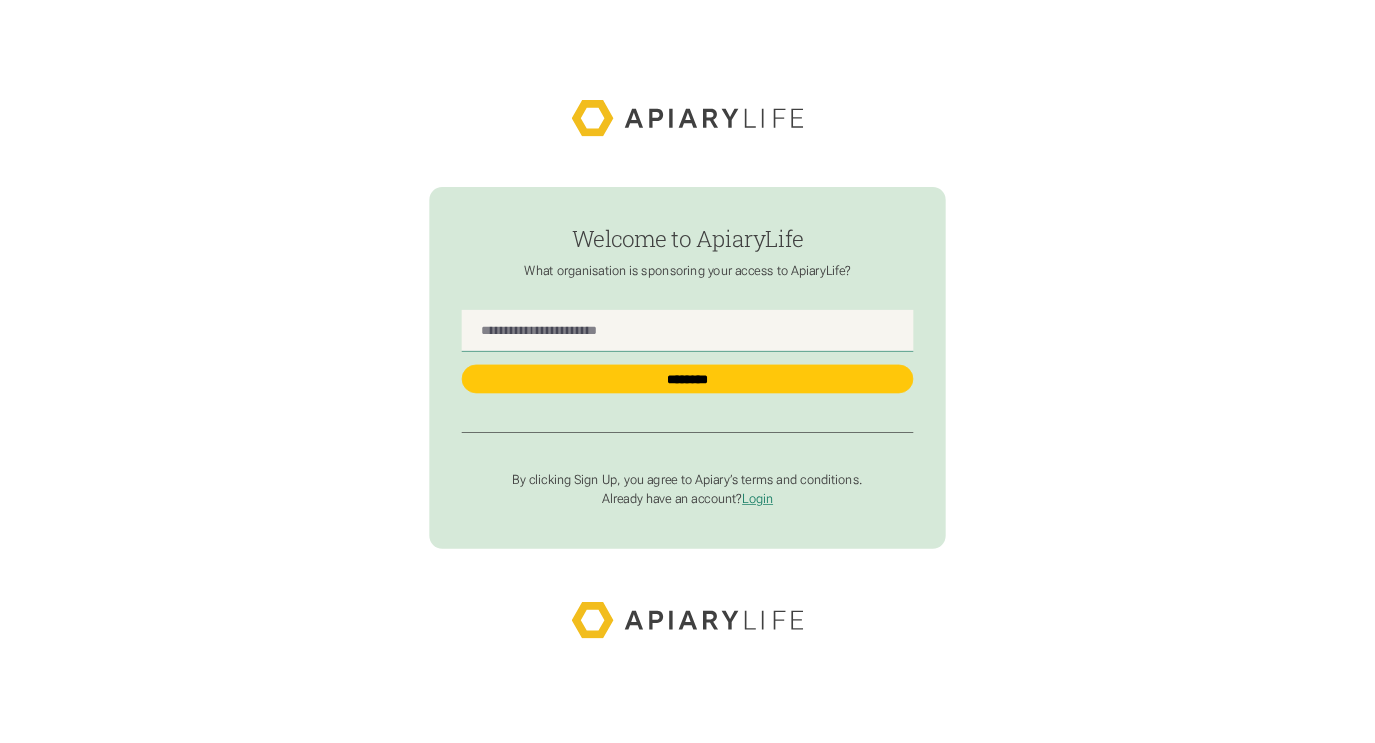 scroll, scrollTop: 0, scrollLeft: 0, axis: both 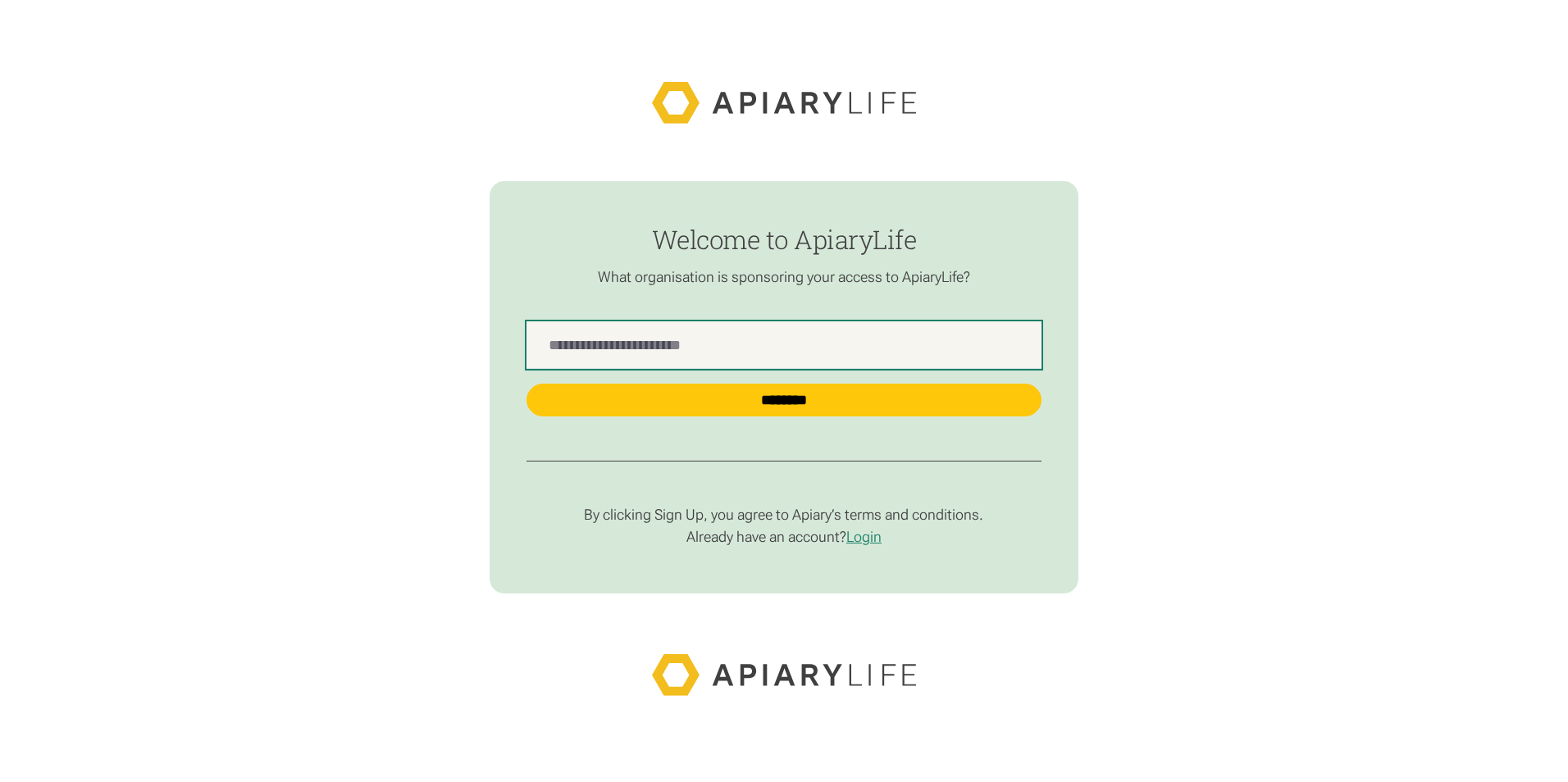 click at bounding box center [784, 345] 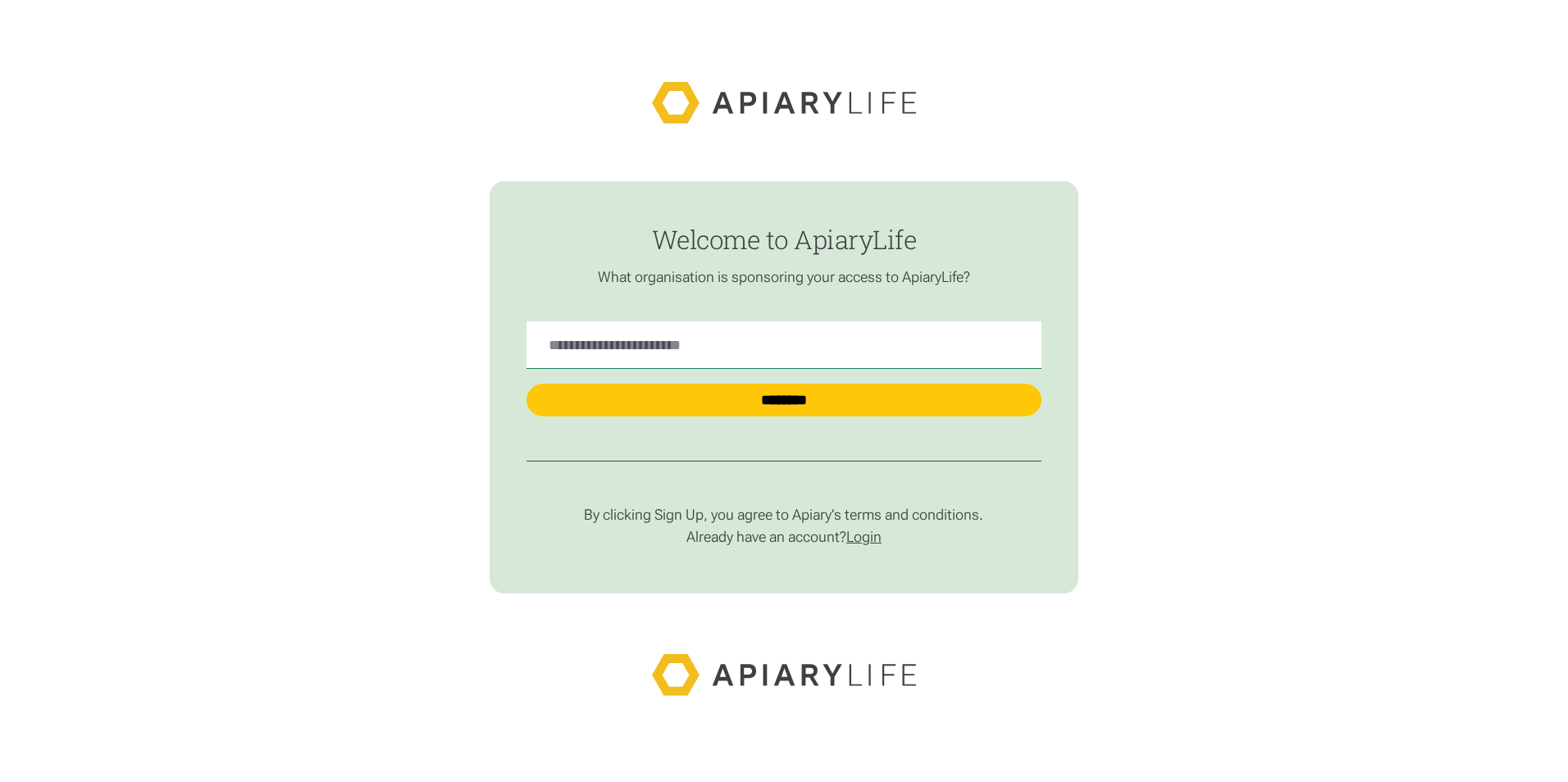 click on "Login" at bounding box center (864, 536) 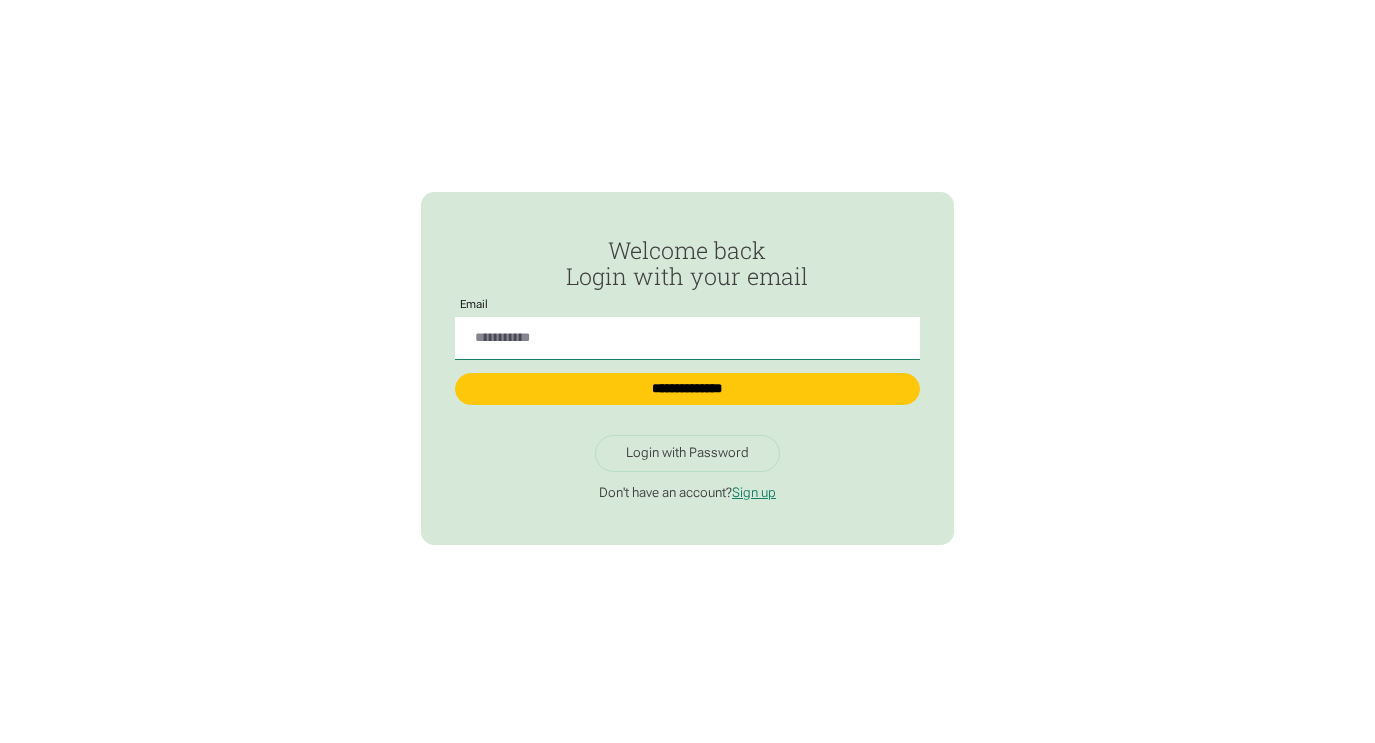 click on "Login with Password" at bounding box center [687, 453] 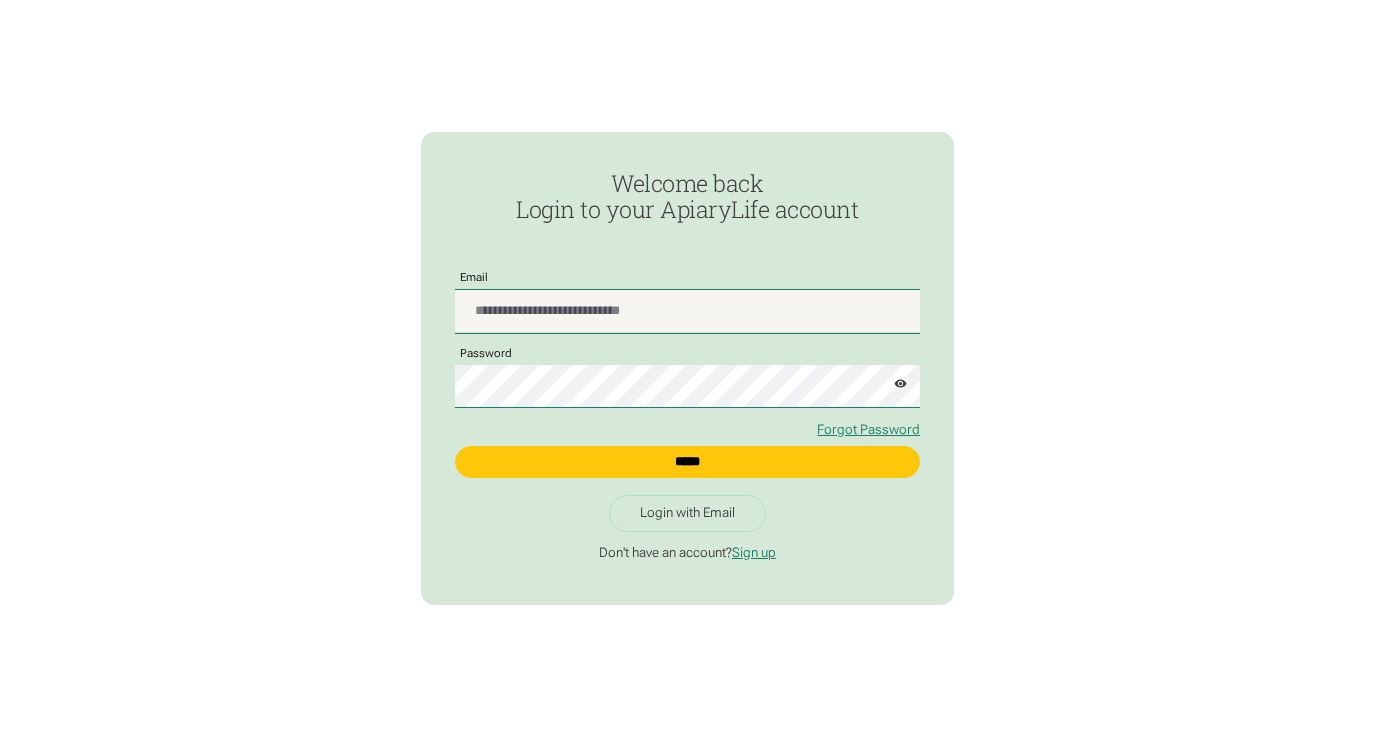 click at bounding box center [688, 311] 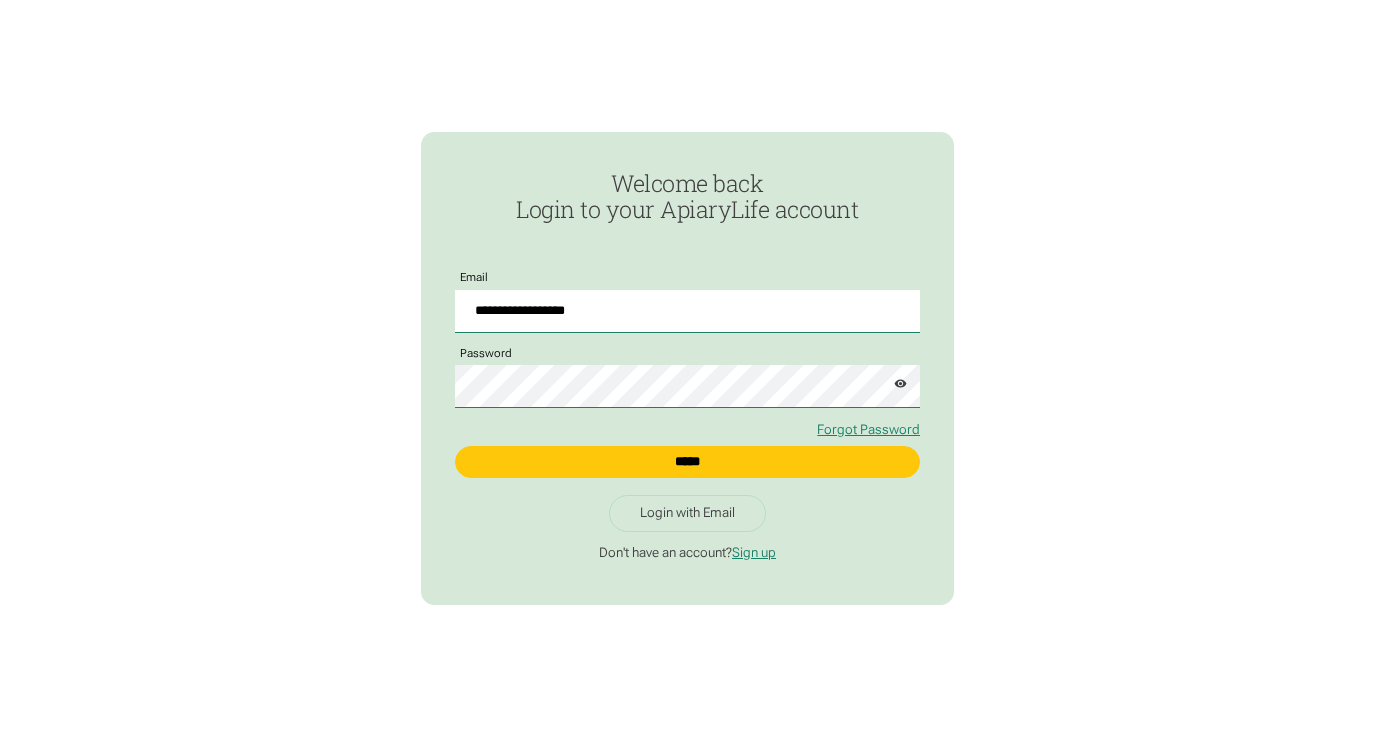 click at bounding box center [900, 384] 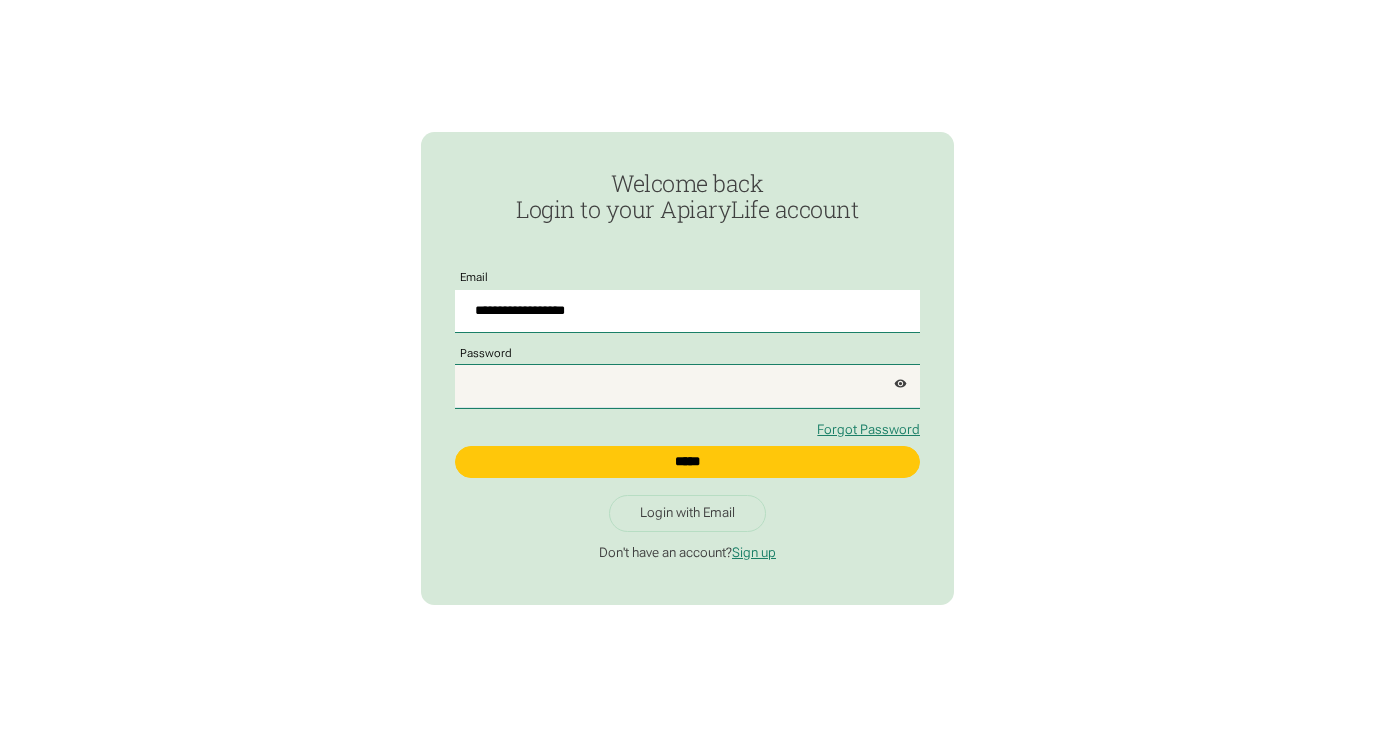 click on "Password" at bounding box center [688, 386] 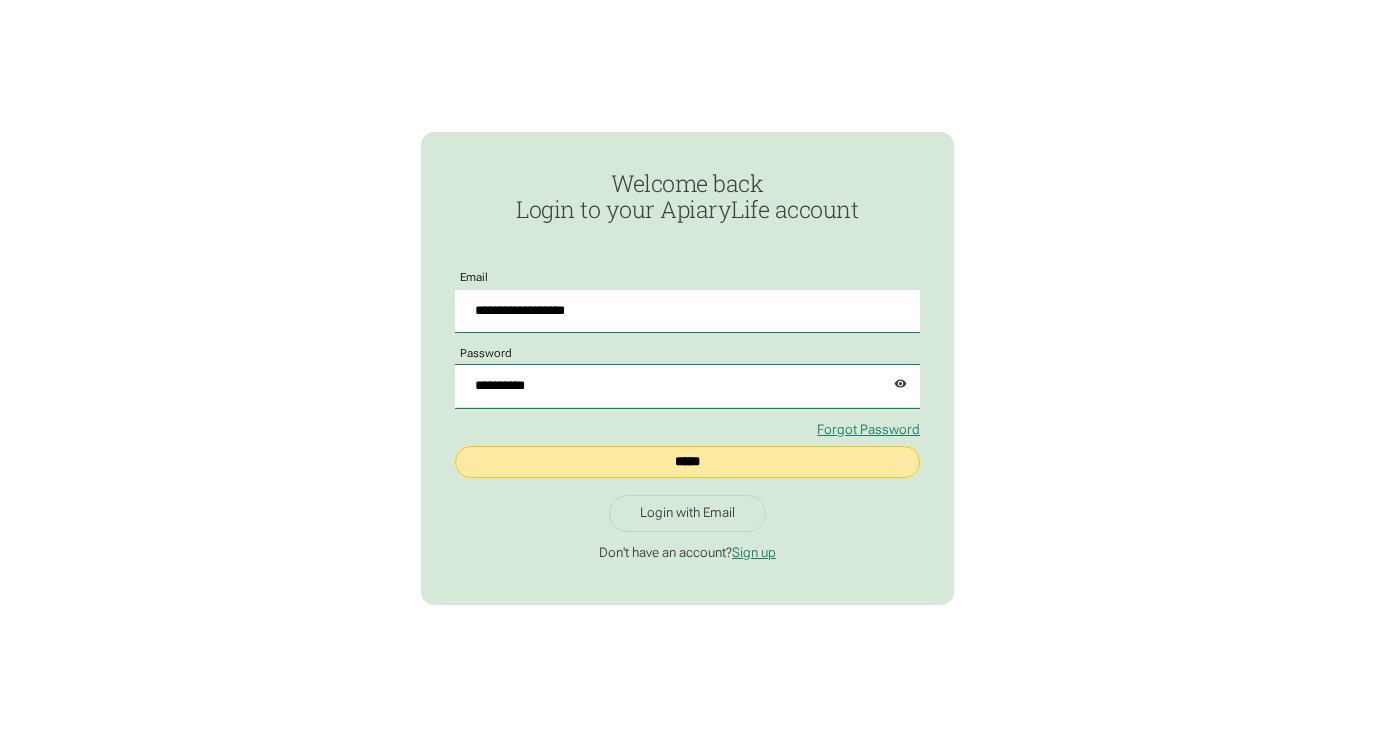 type on "**********" 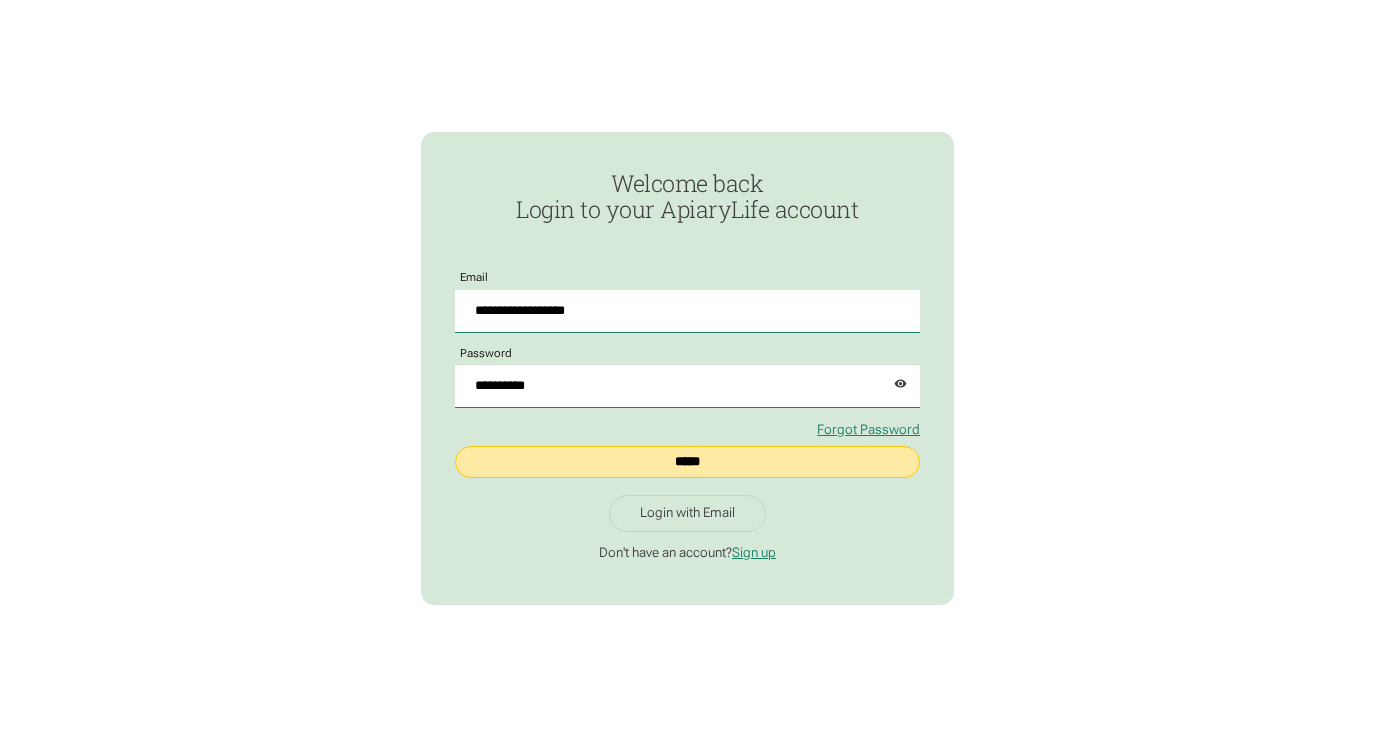 click on "*****" at bounding box center [688, 462] 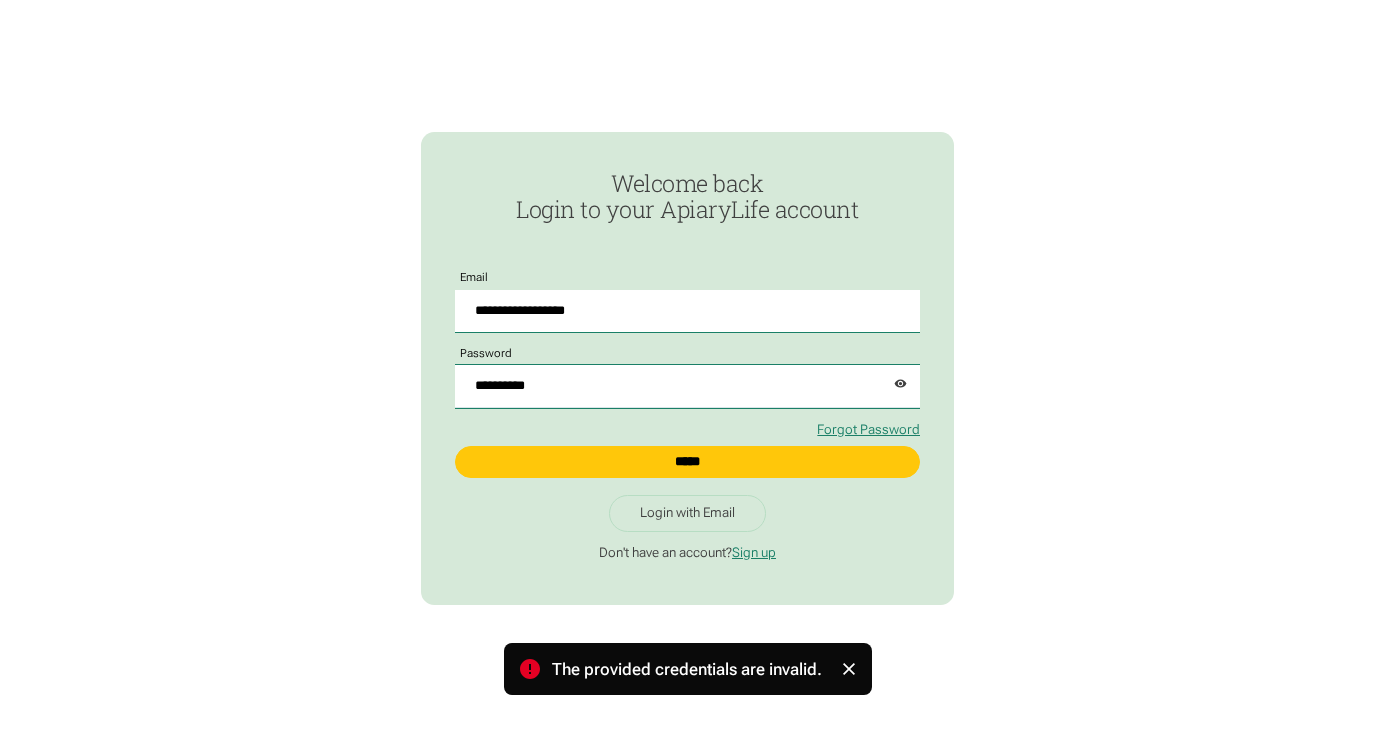 drag, startPoint x: 572, startPoint y: 385, endPoint x: 409, endPoint y: 377, distance: 163.1962 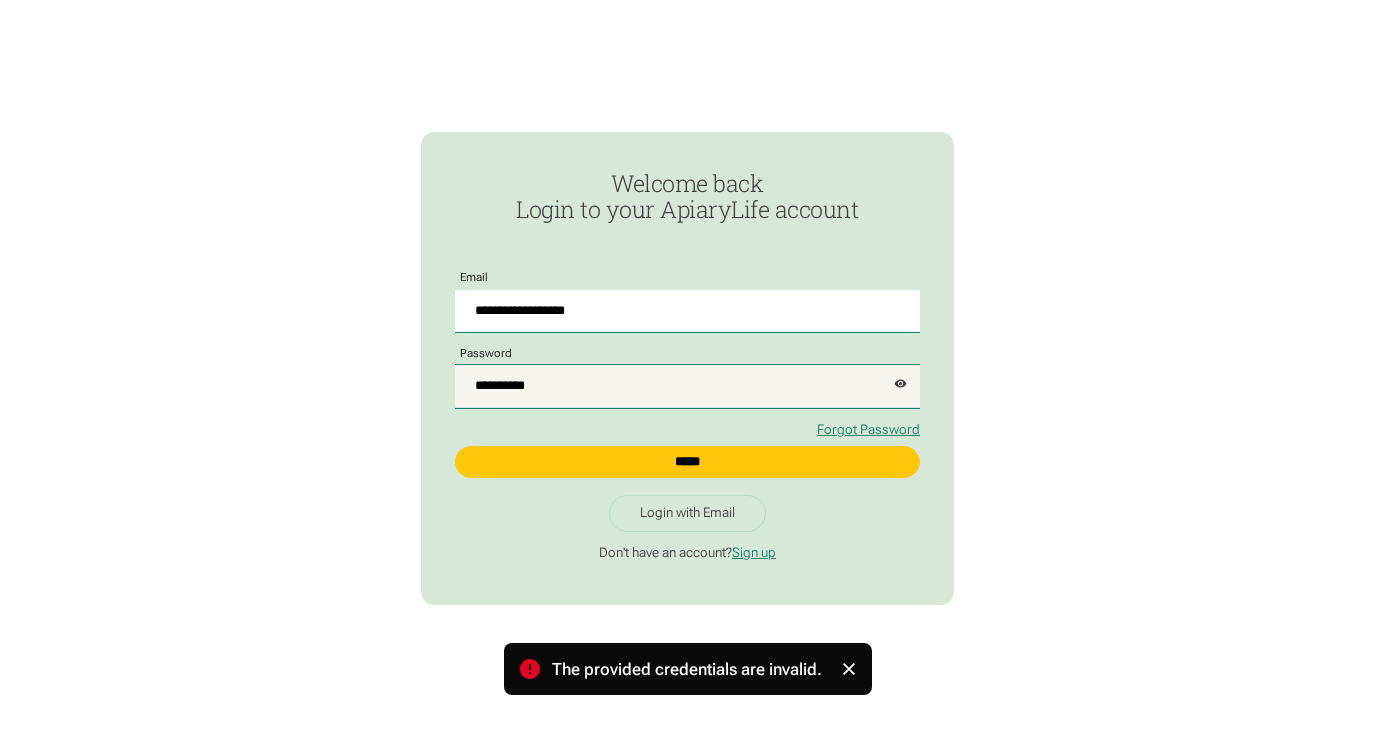 click on "**********" at bounding box center [688, 386] 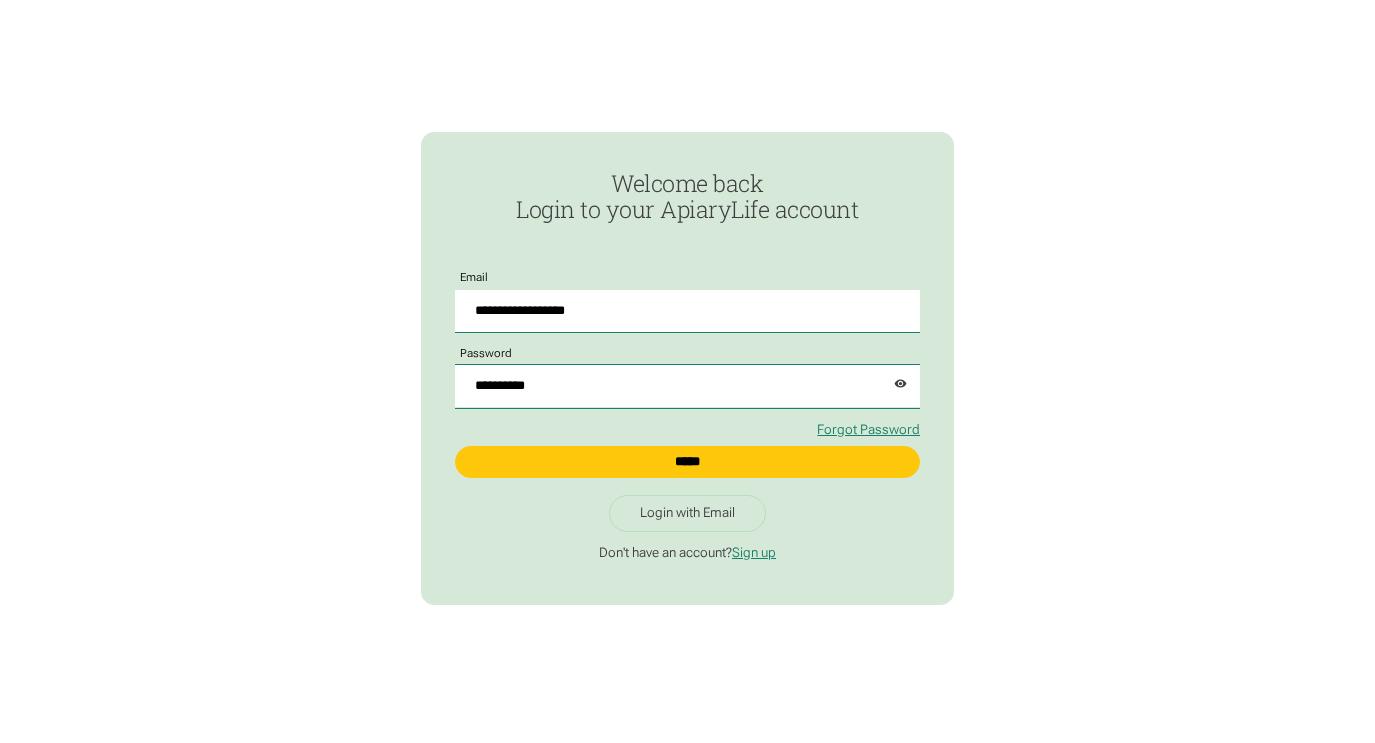 drag, startPoint x: 605, startPoint y: 394, endPoint x: 451, endPoint y: 383, distance: 154.39236 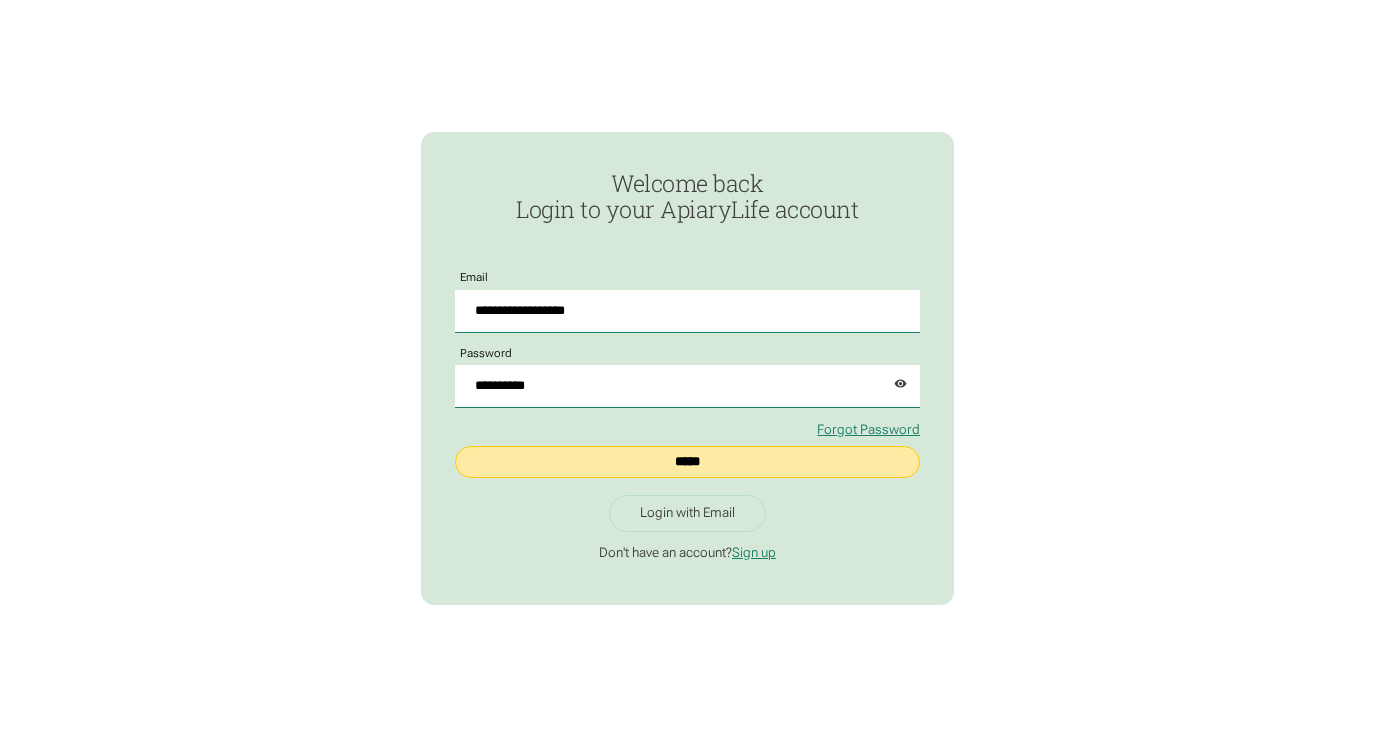 click on "*****" at bounding box center [688, 462] 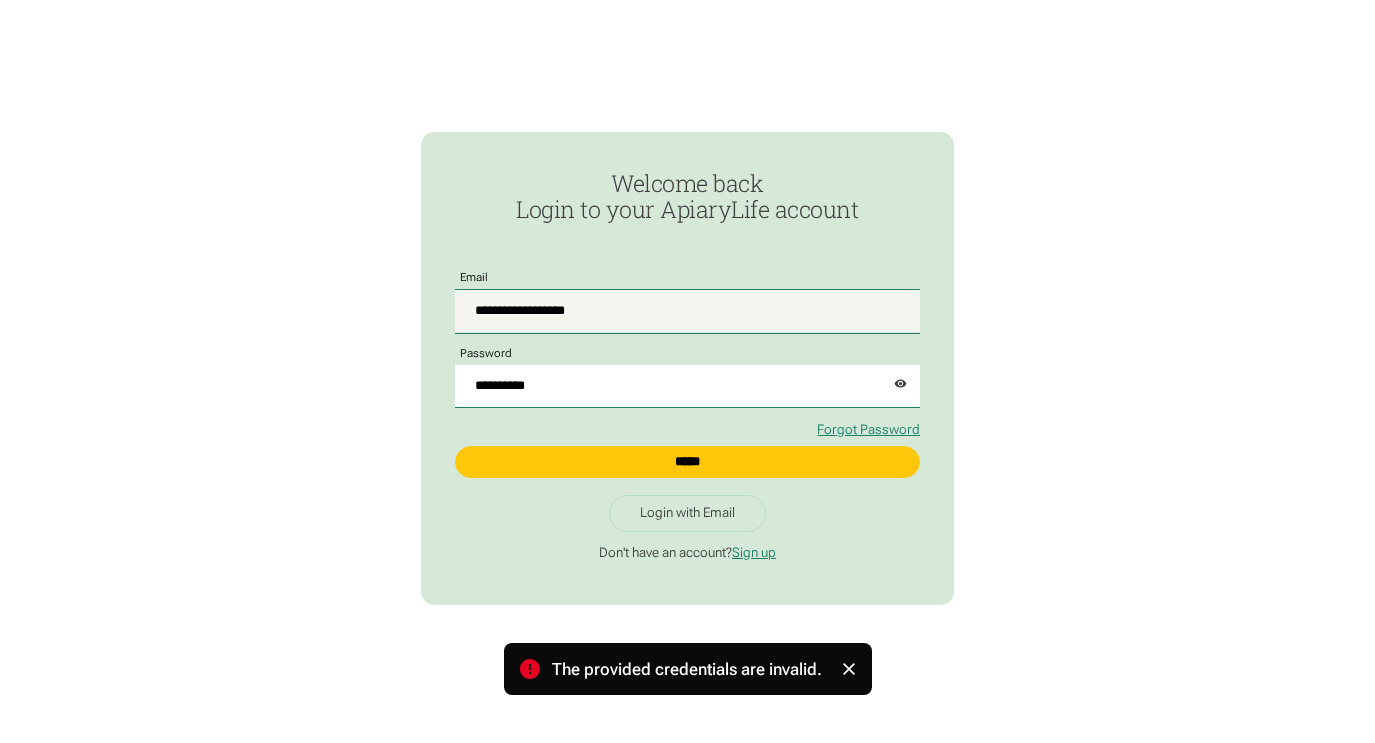 click on "**********" at bounding box center (688, 311) 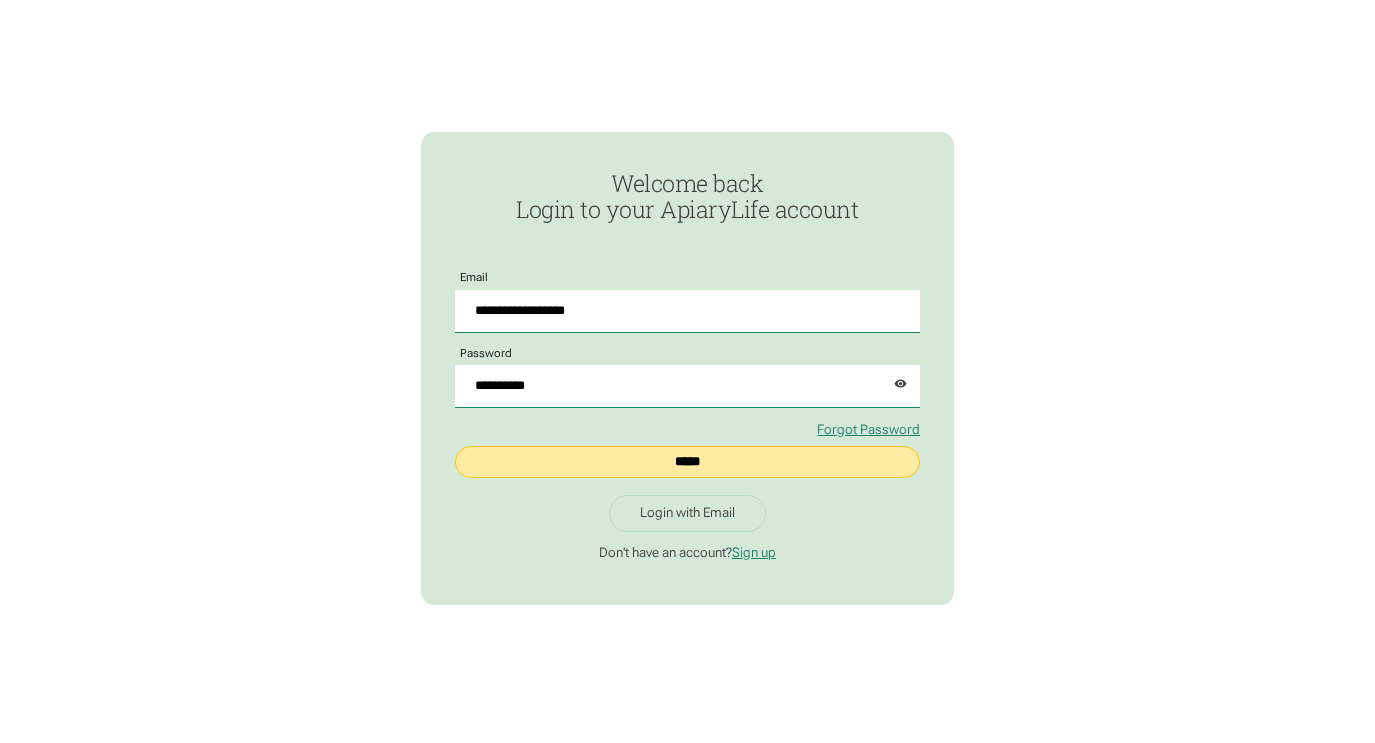 click on "*****" at bounding box center (688, 462) 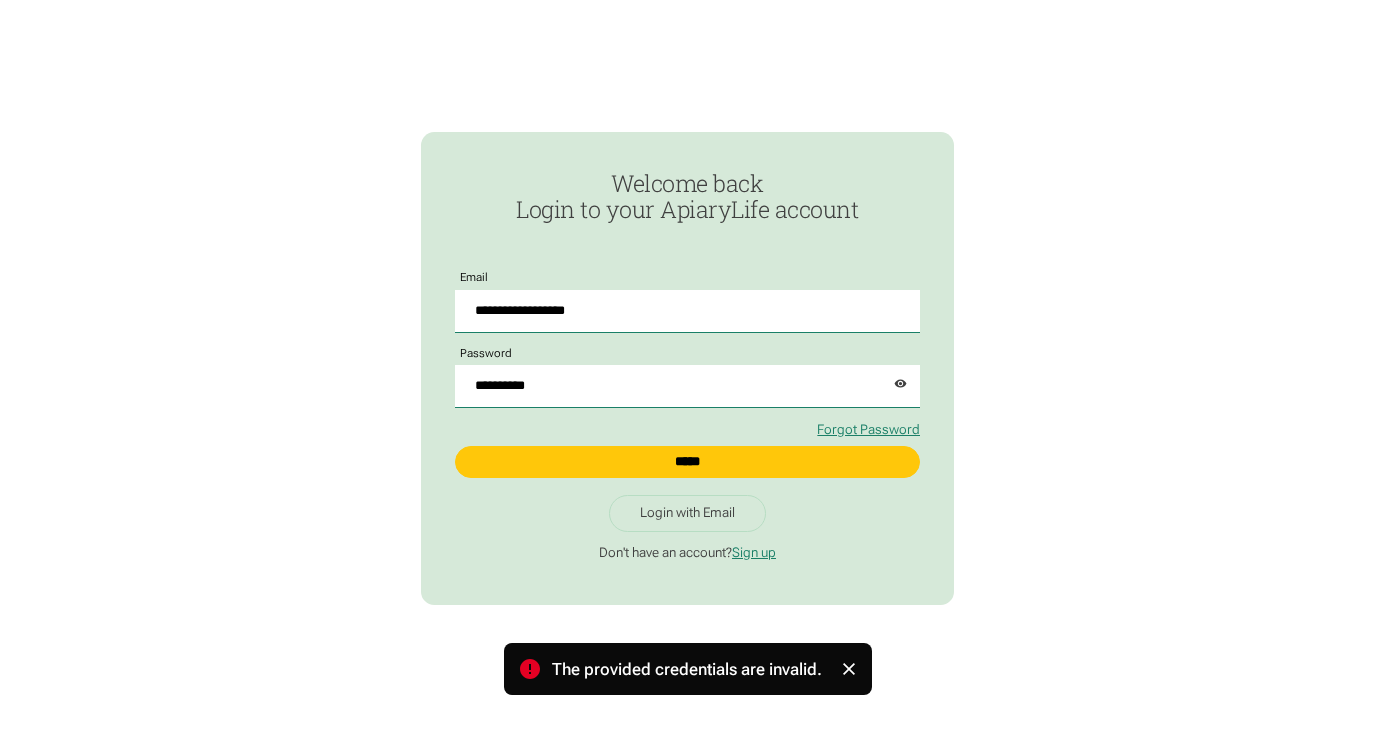 click at bounding box center [900, 383] 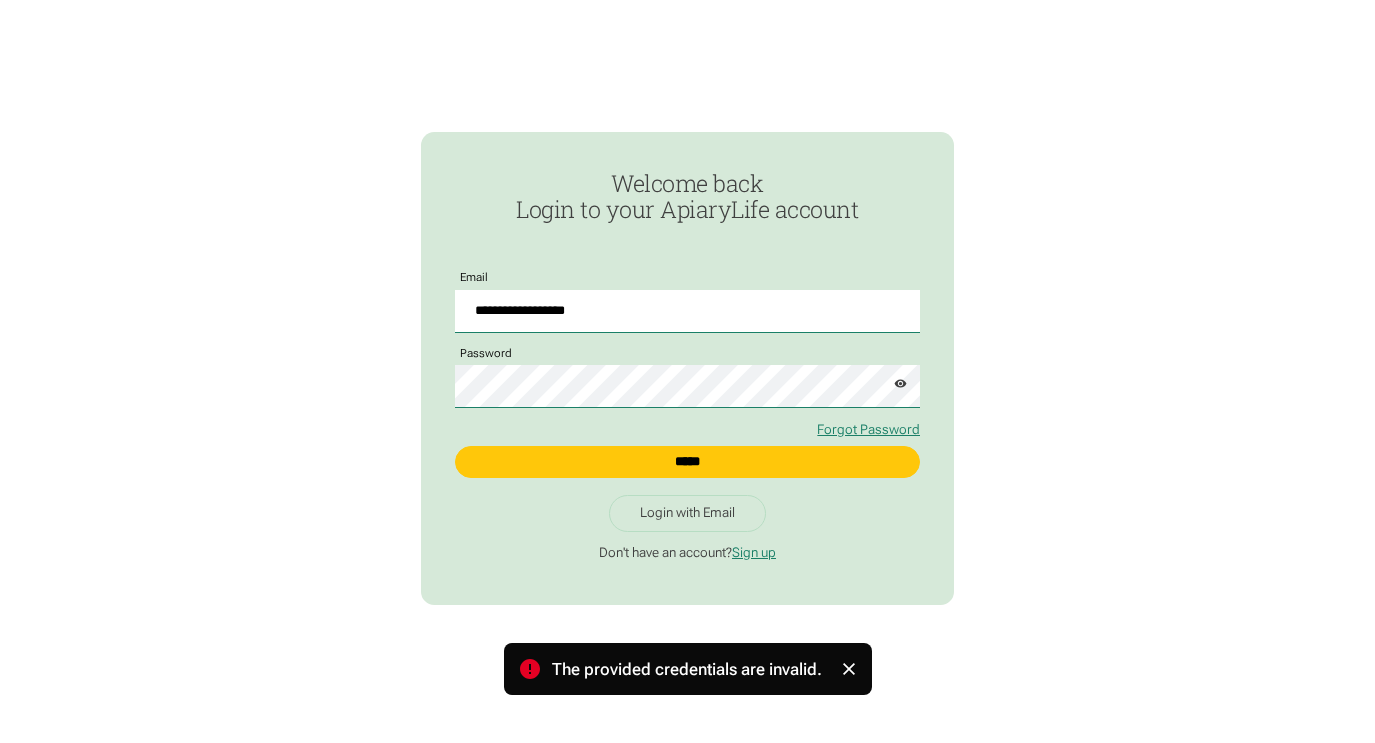 click on "Login with Email" at bounding box center (687, 513) 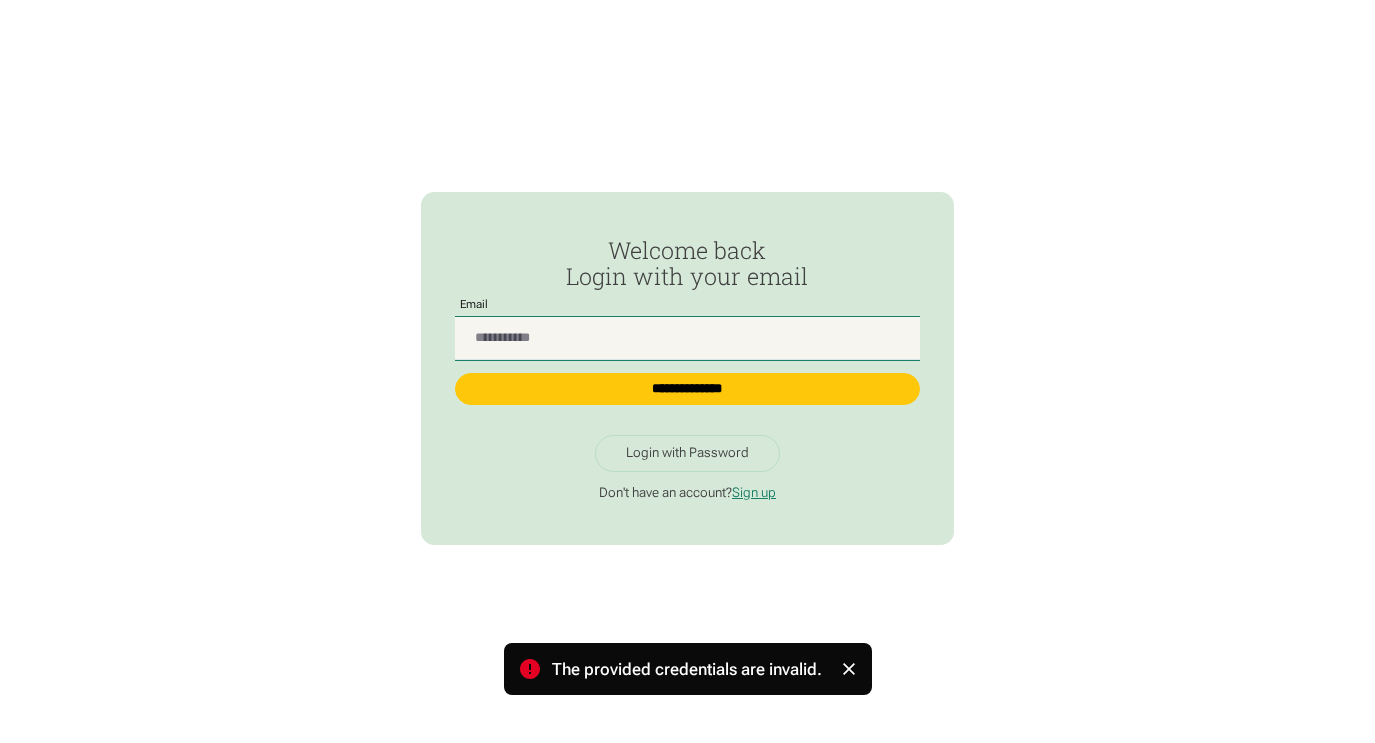 click at bounding box center (688, 338) 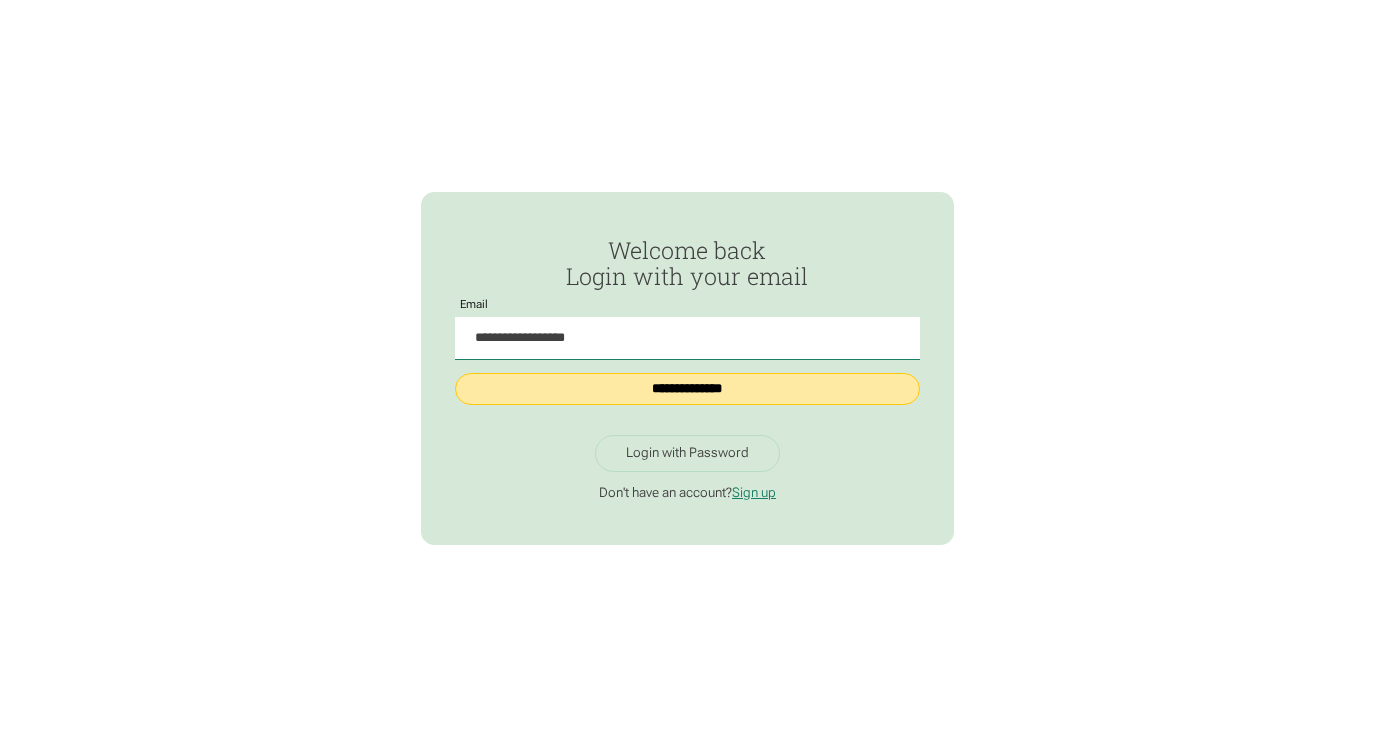 click on "**********" at bounding box center (688, 389) 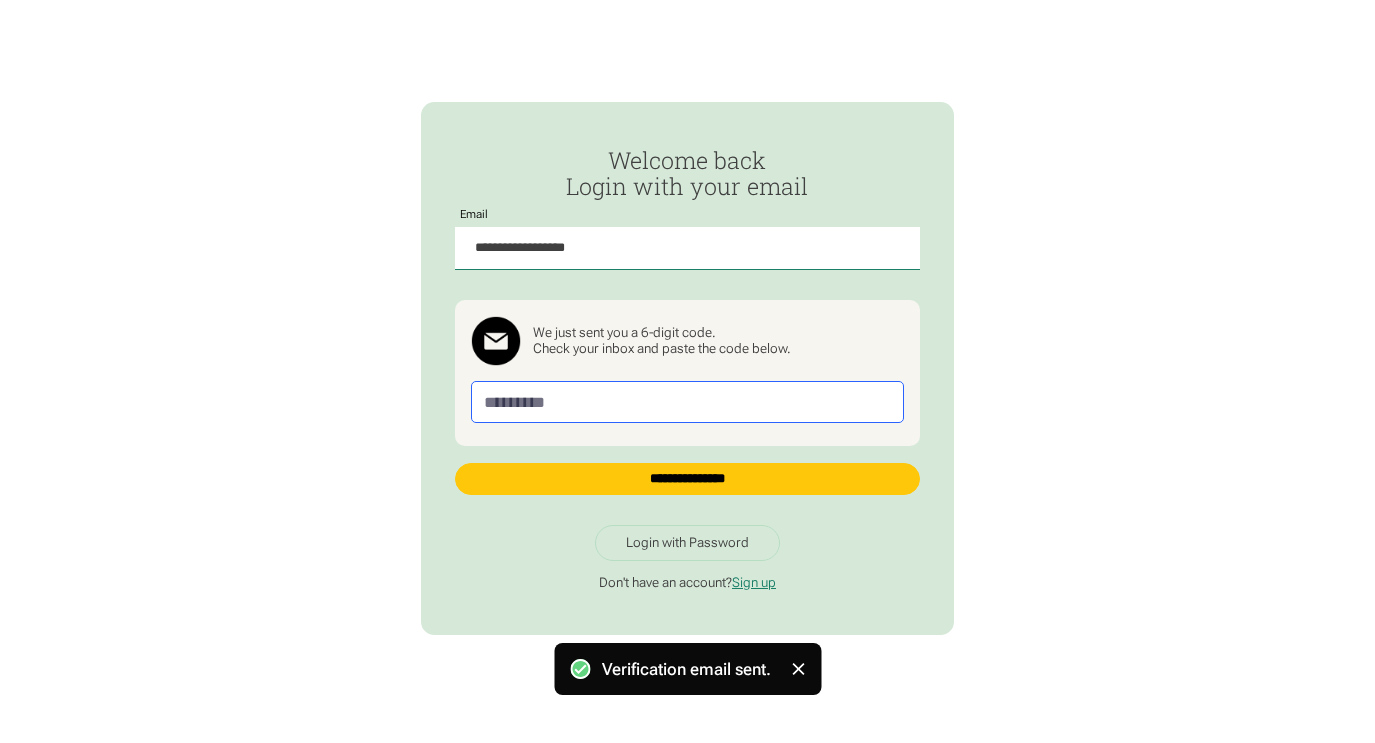 click at bounding box center (687, 402) 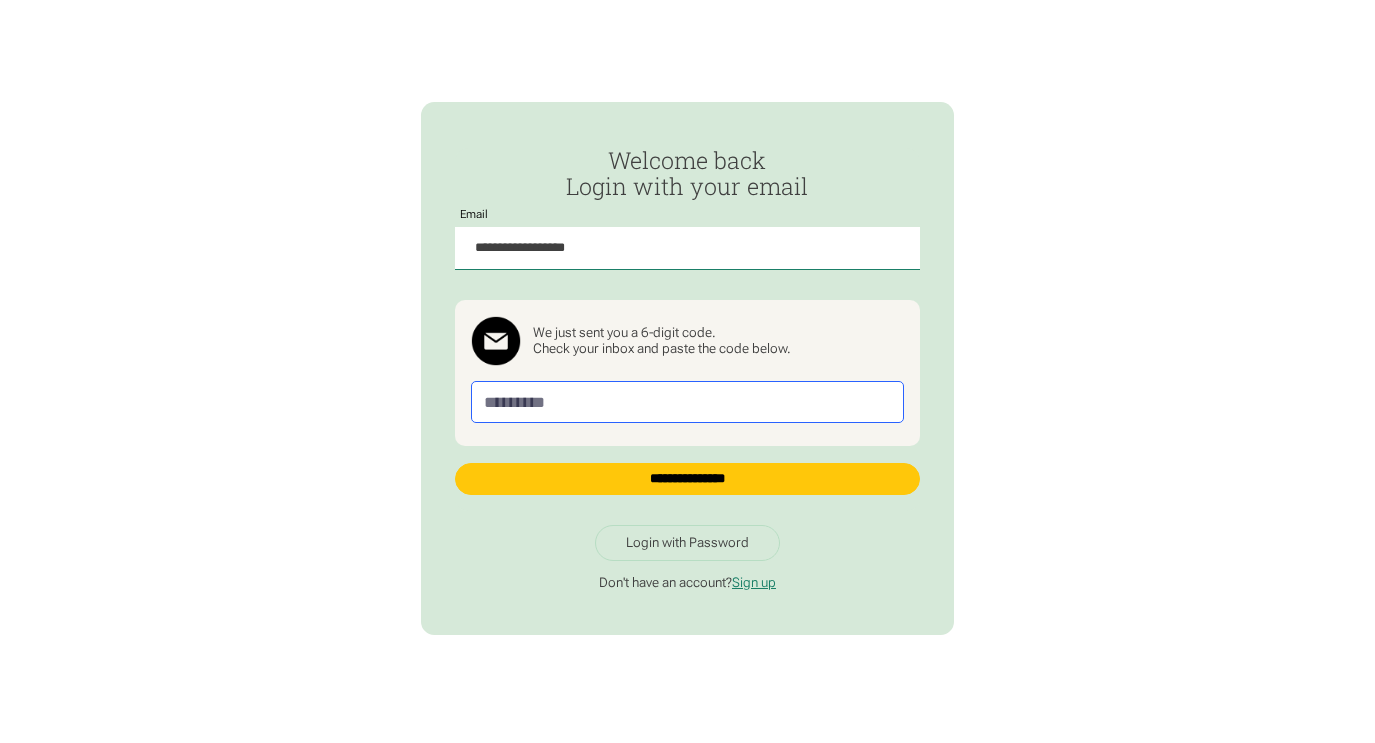 click at bounding box center (687, 402) 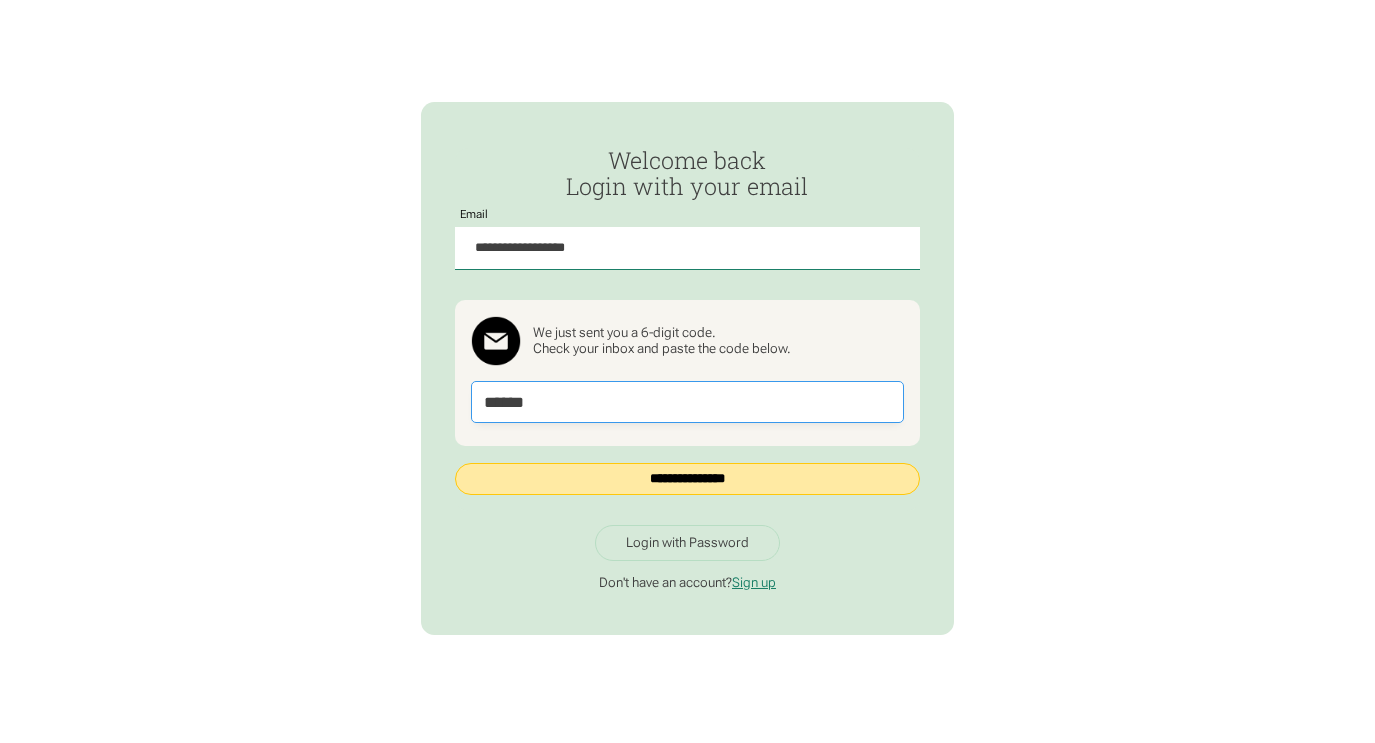 type on "******" 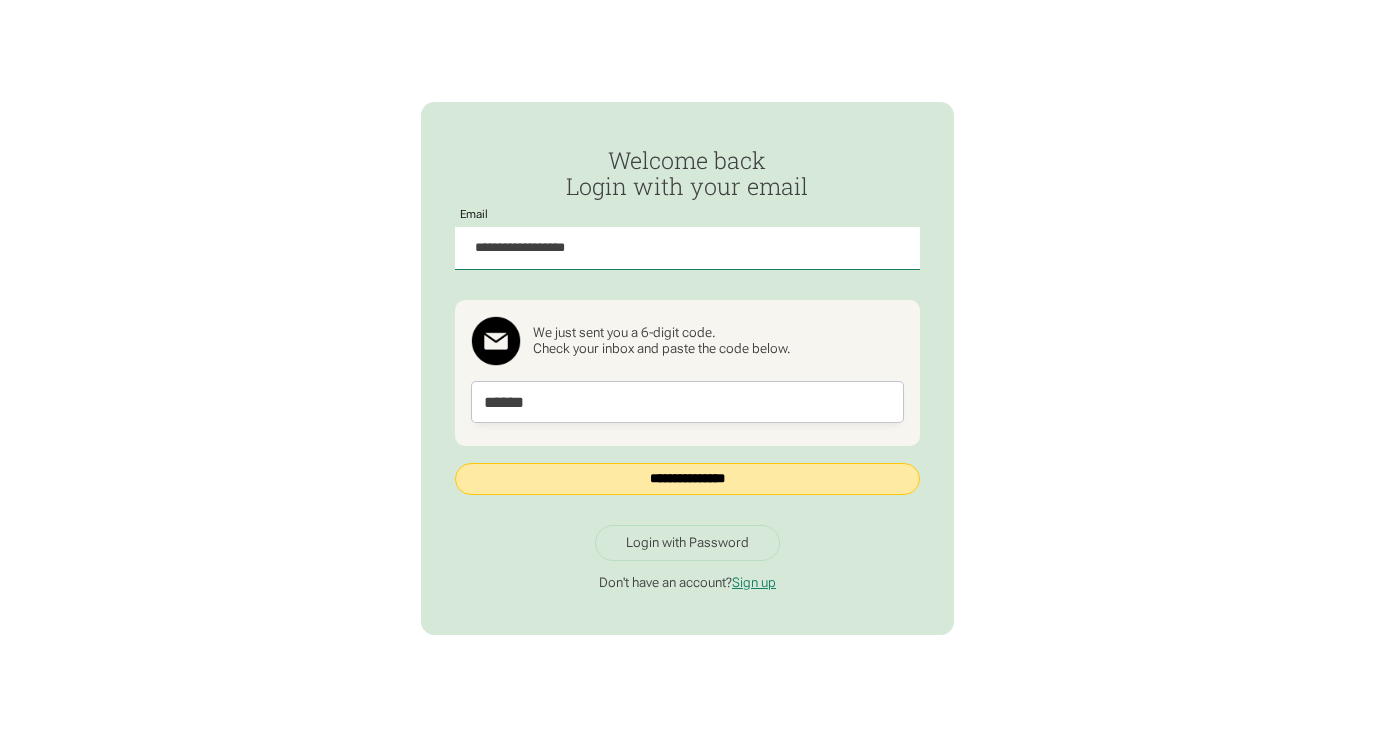 click on "**********" at bounding box center [688, 479] 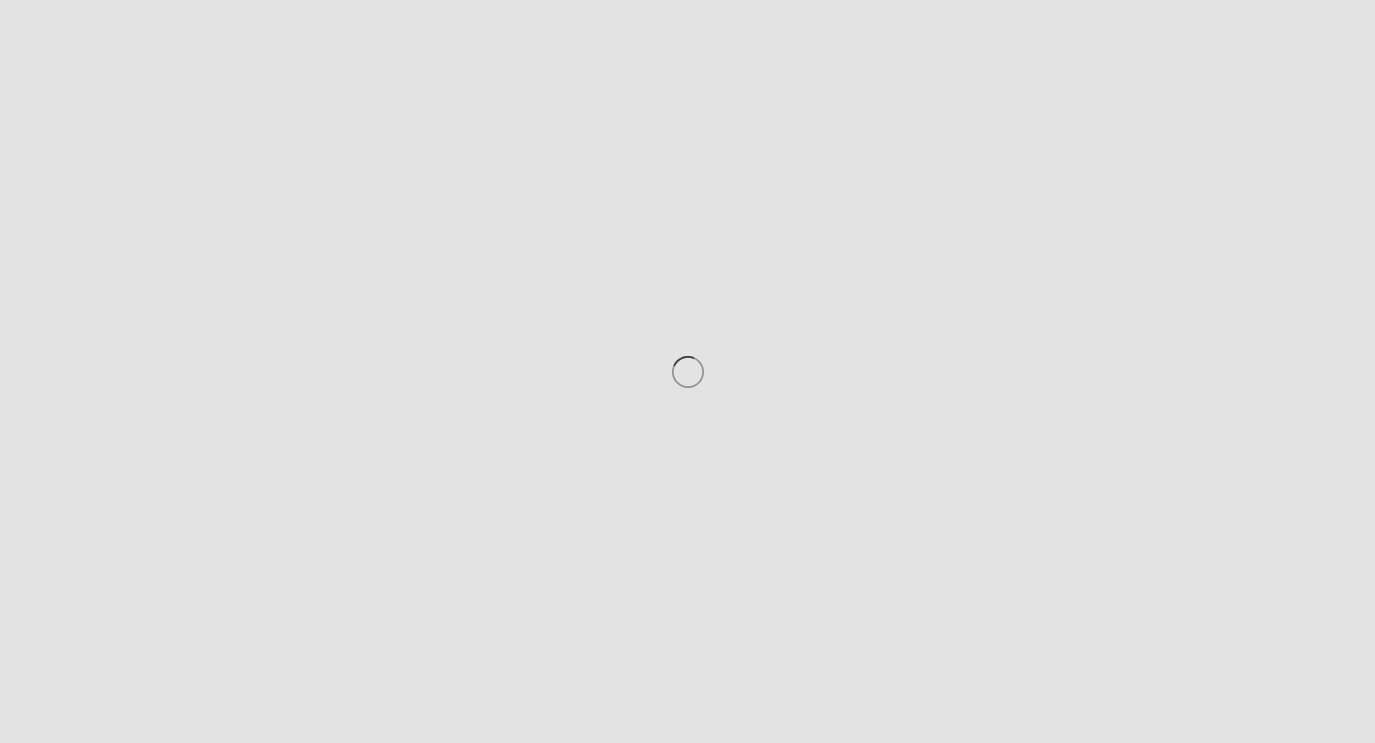 scroll, scrollTop: 0, scrollLeft: 0, axis: both 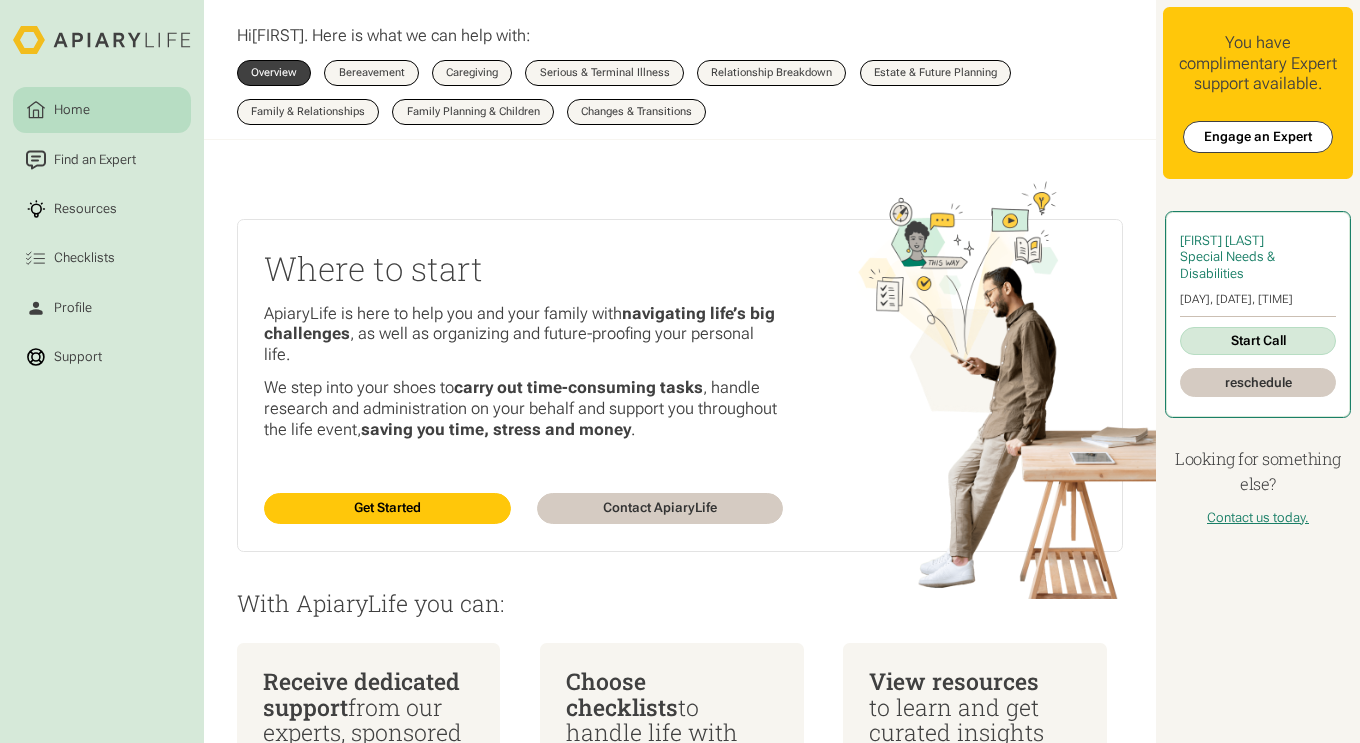 click on "reschedule" at bounding box center (1258, 382) 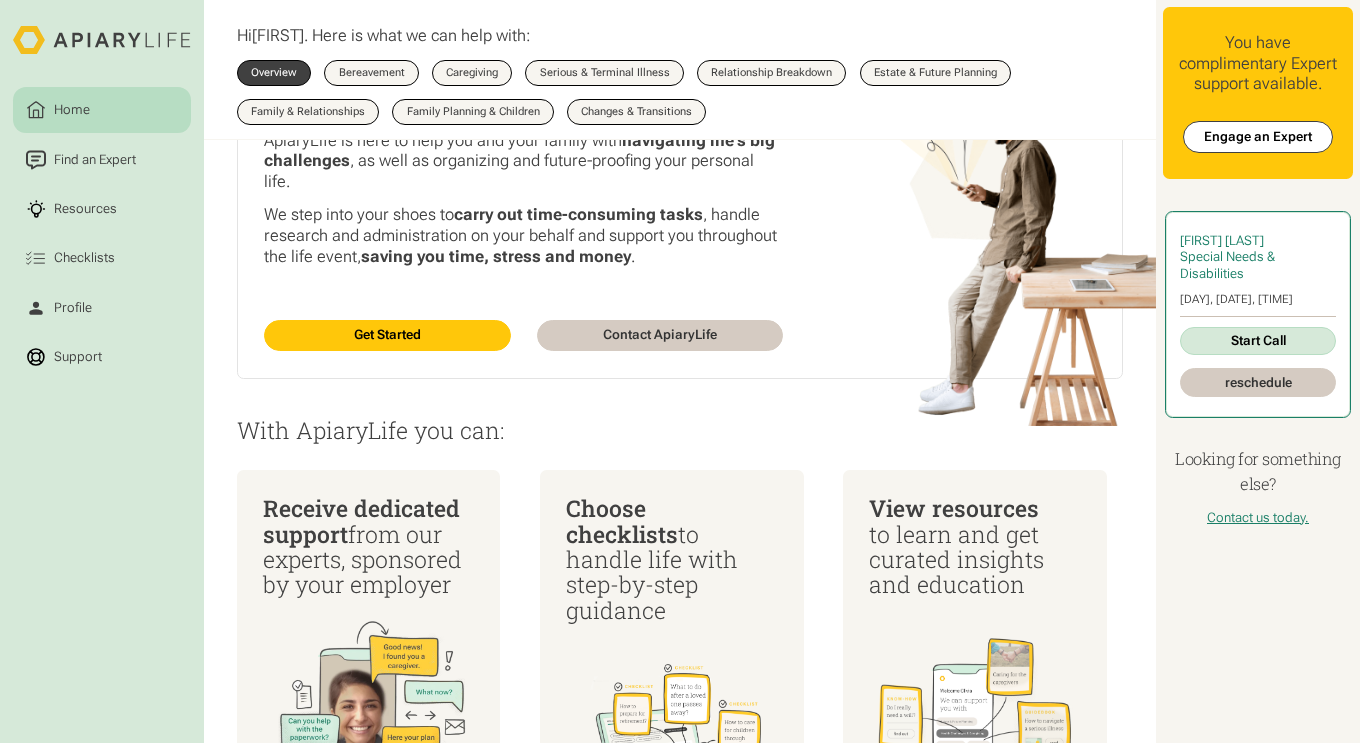 scroll, scrollTop: 200, scrollLeft: 0, axis: vertical 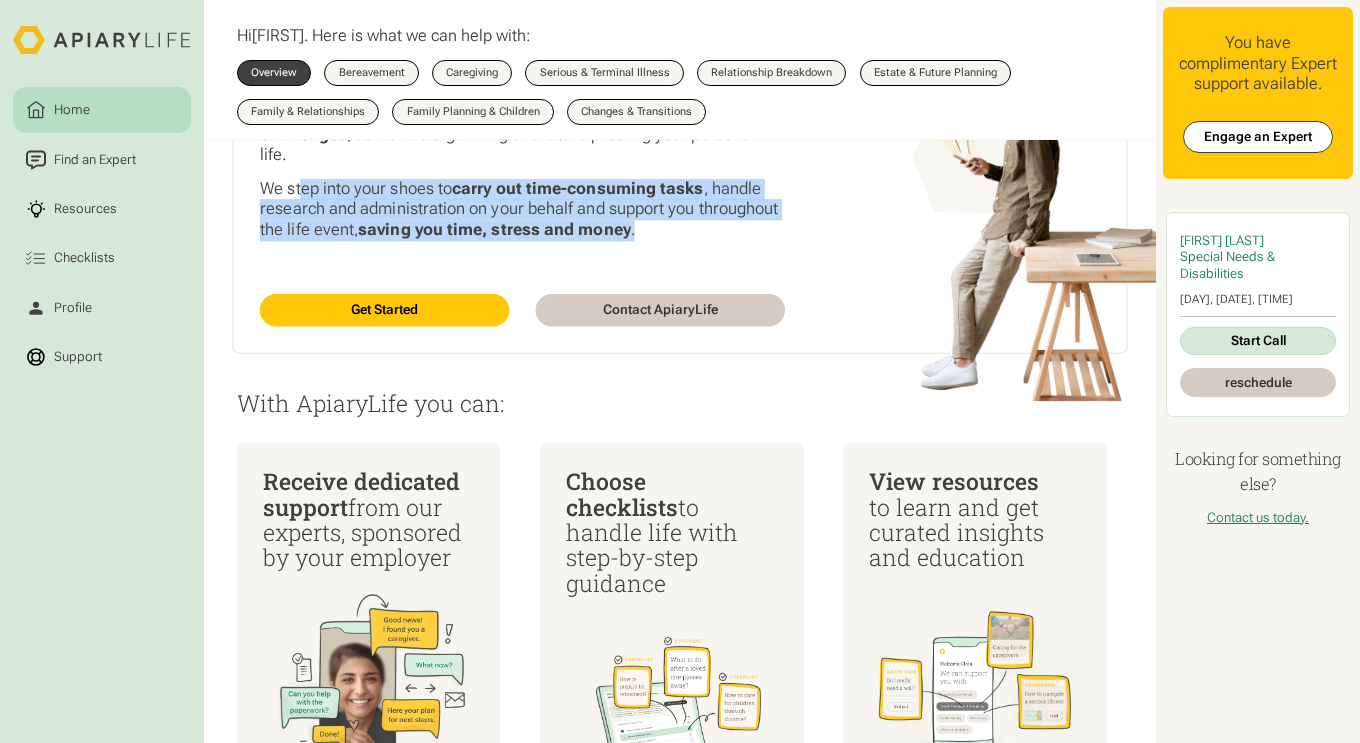 drag, startPoint x: 304, startPoint y: 196, endPoint x: 667, endPoint y: 235, distance: 365.08902 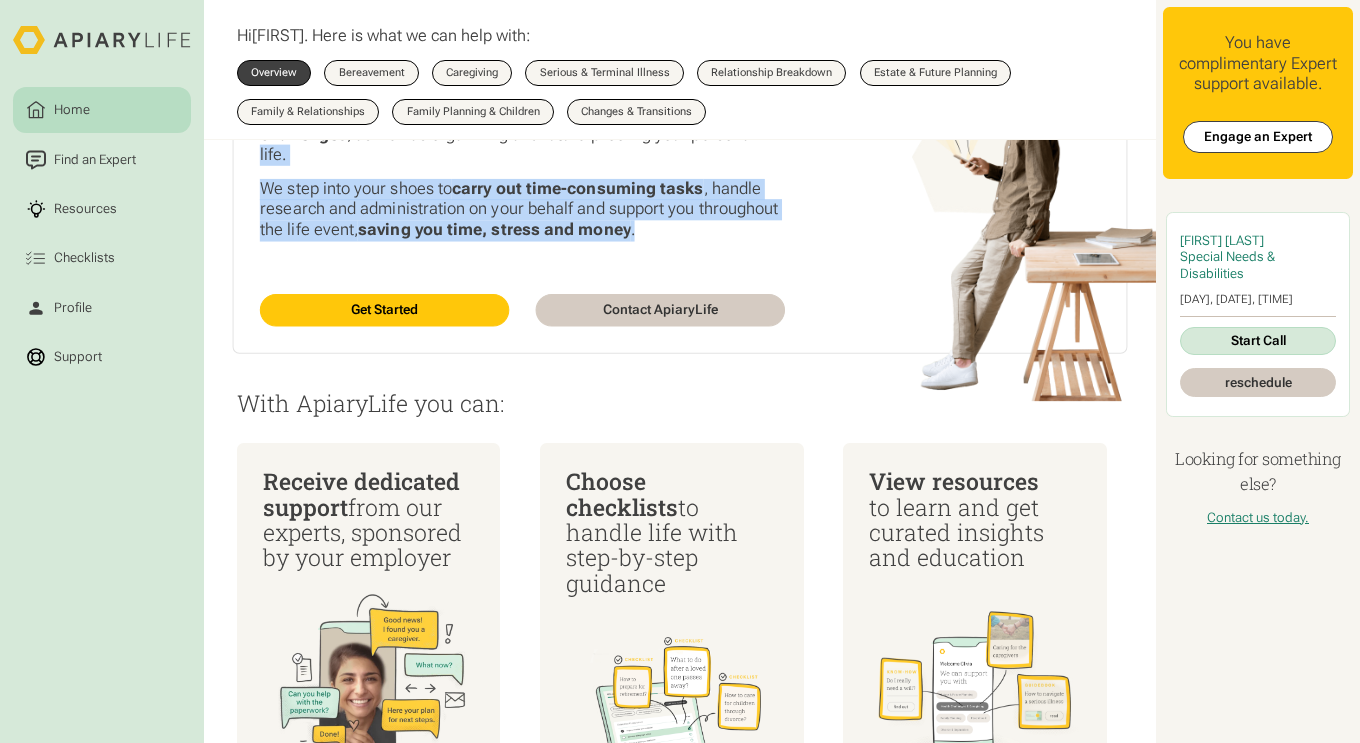 drag, startPoint x: 512, startPoint y: 233, endPoint x: 254, endPoint y: 155, distance: 269.53293 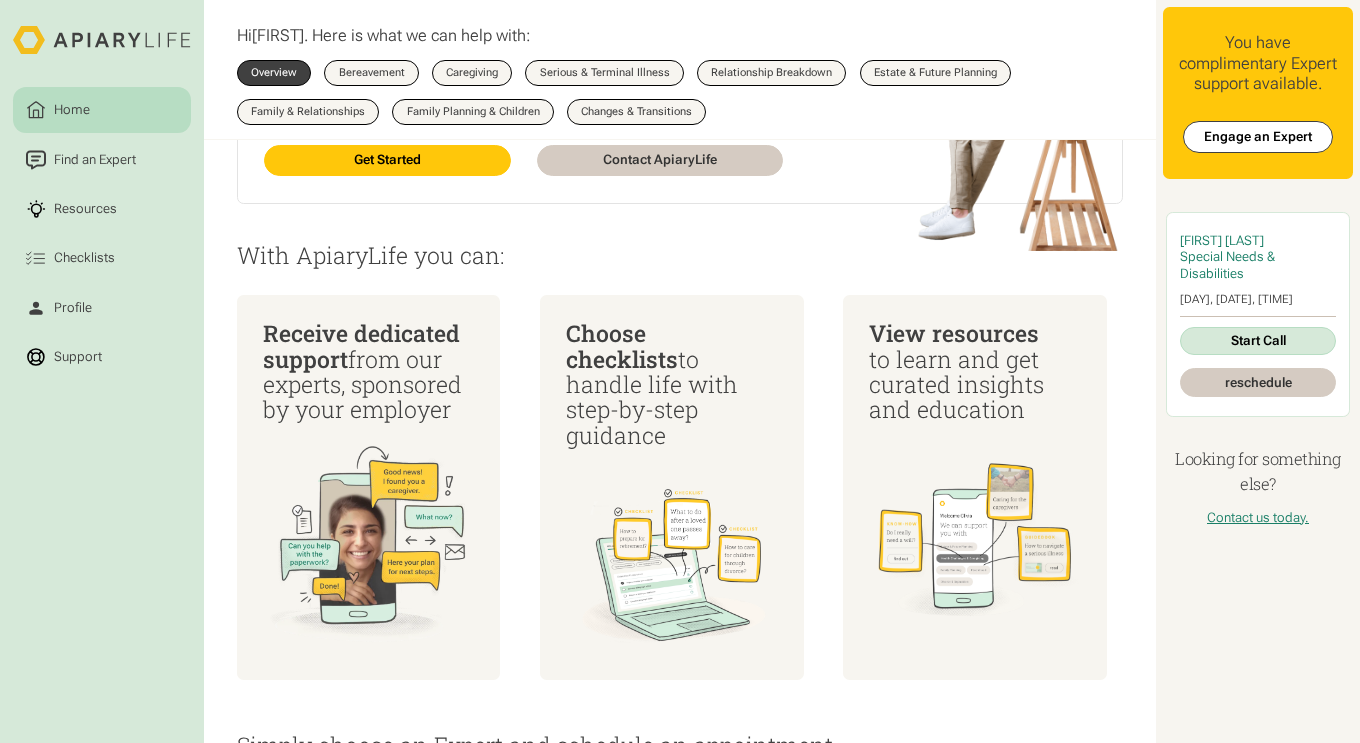 scroll, scrollTop: 295, scrollLeft: 0, axis: vertical 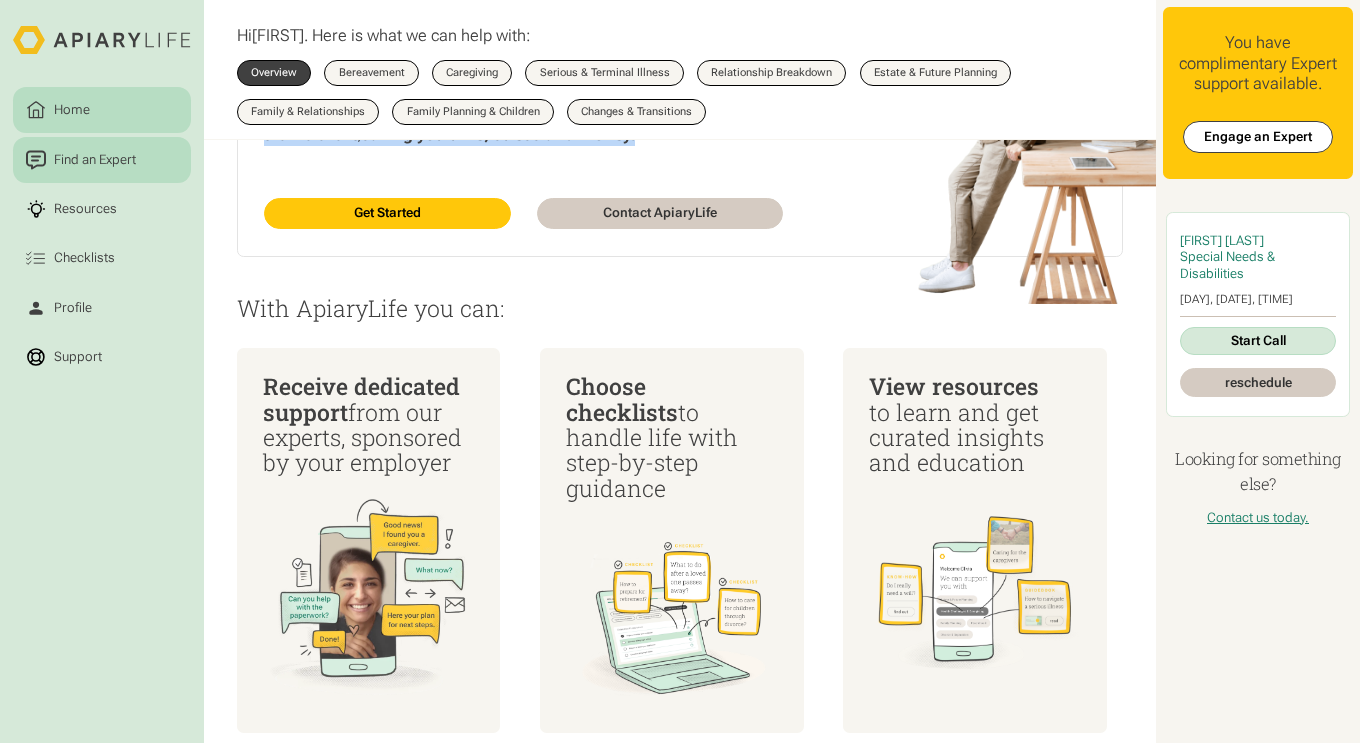 click on "Find an Expert" at bounding box center (95, 160) 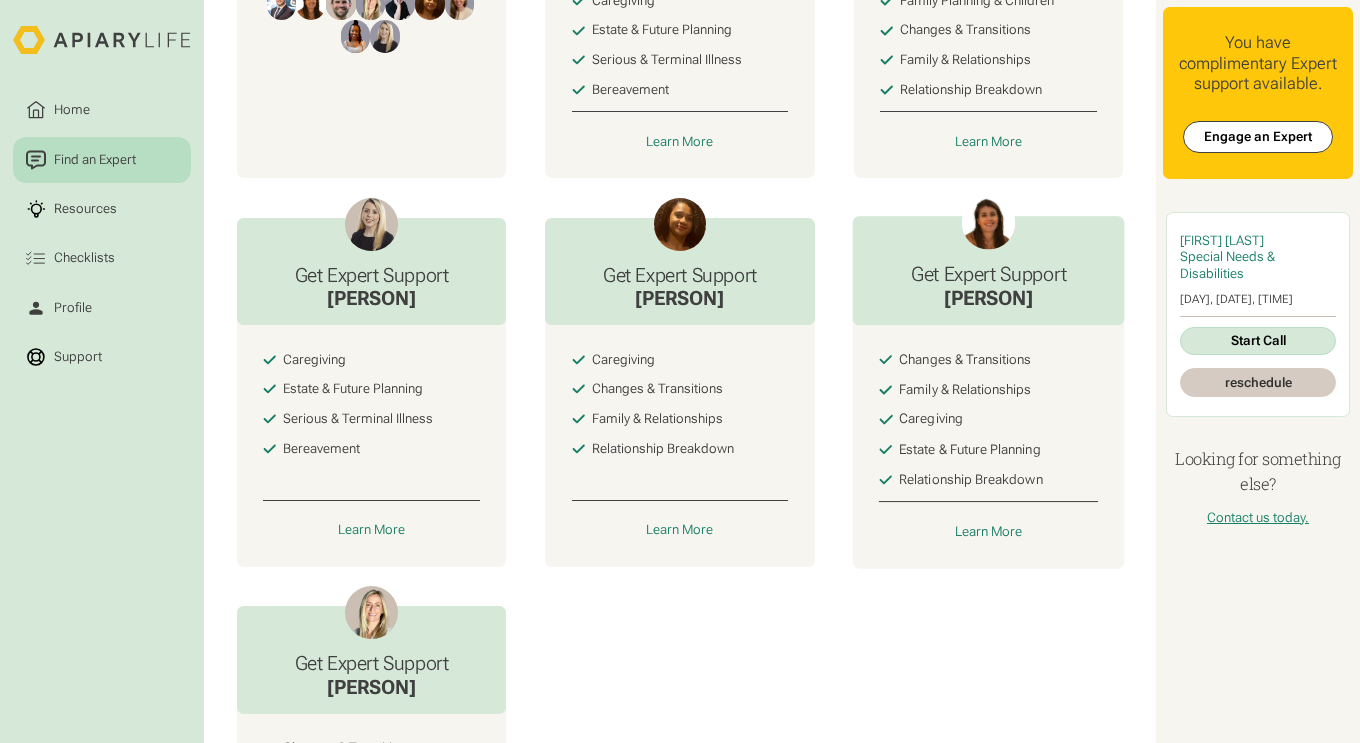 scroll, scrollTop: 800, scrollLeft: 0, axis: vertical 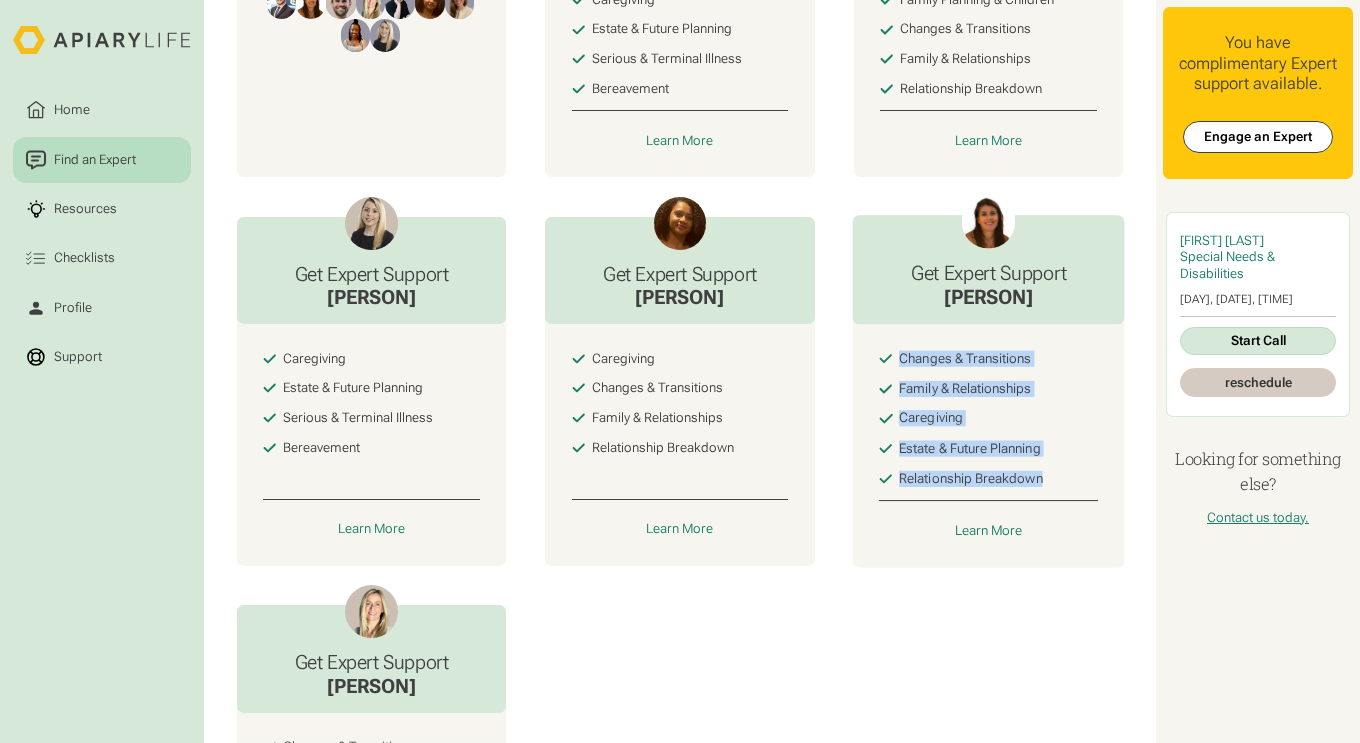 drag, startPoint x: 887, startPoint y: 370, endPoint x: 1059, endPoint y: 493, distance: 211.45448 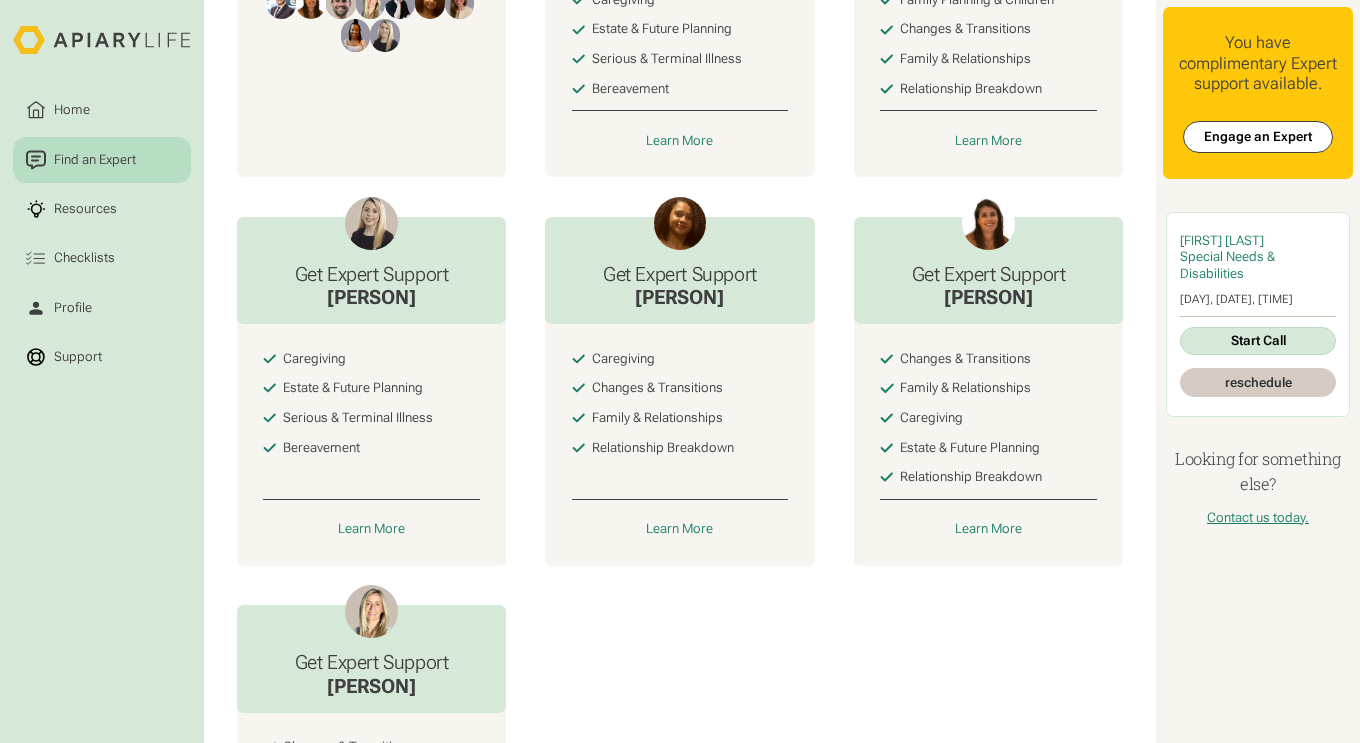 click on "Choose an expert Get Expert Support [PERSON]
Caregiving
Estate & Future Planning
Serious & Terminal Illness
Bereavement Learn More Get Expert Support [PERSON]
Family Planning & Children
Changes & Transitions
Family & Relationships
Relationship Breakdown Learn More Get Expert Support [PERSON]
Caregiving
Estate & Future Planning
Serious & Terminal Illness
Bereavement Learn More Get Expert Support [PERSON]
Caregiving
Changes & Transitions
Family & Relationships
Relationship Breakdown Learn More Get Expert Support [PERSON]
Changes & Transitions
Family & Relationships
Caregiving
Estate & Future Planning
Relationship Breakdown Learn More Get Expert Support [PERSON]
Changes & Transitions
Family & Relationships
Relationship Breakdown
Serious & Terminal Illness Learn More" at bounding box center [680, 391] 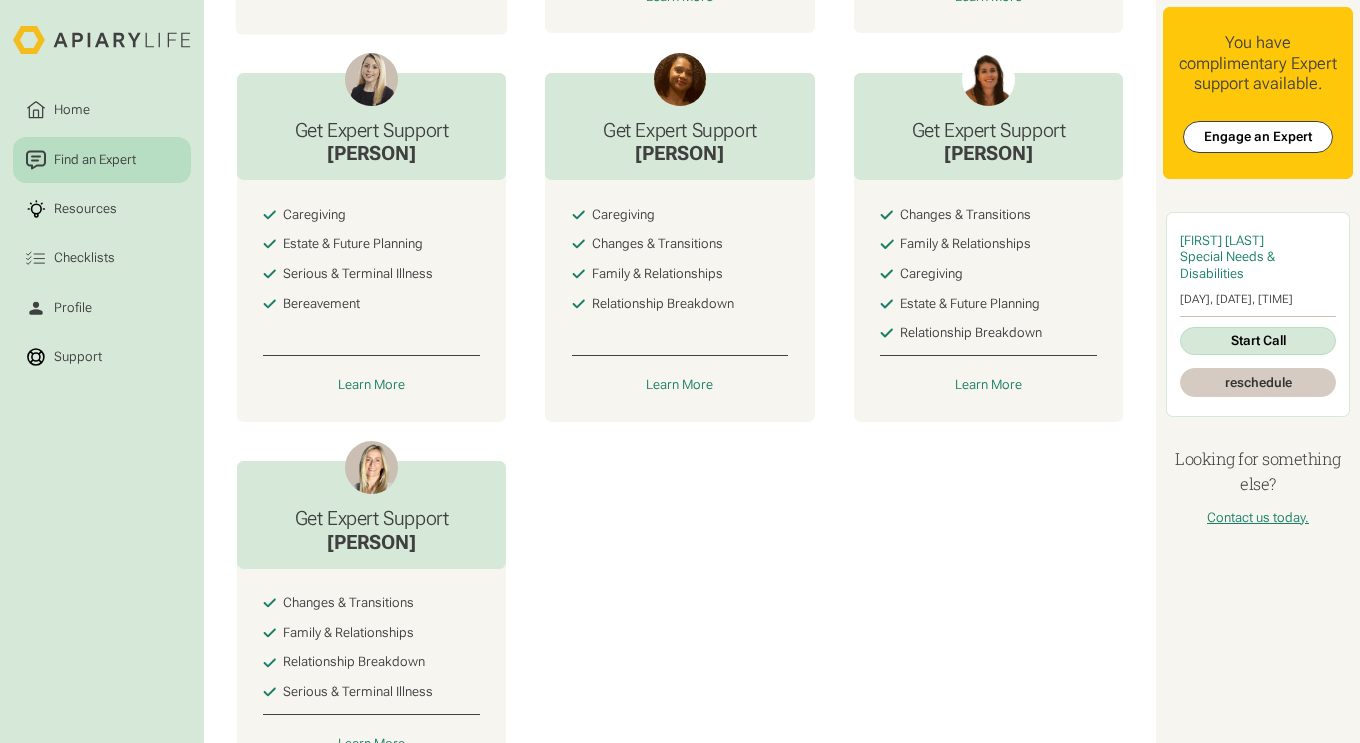 scroll, scrollTop: 1079, scrollLeft: 0, axis: vertical 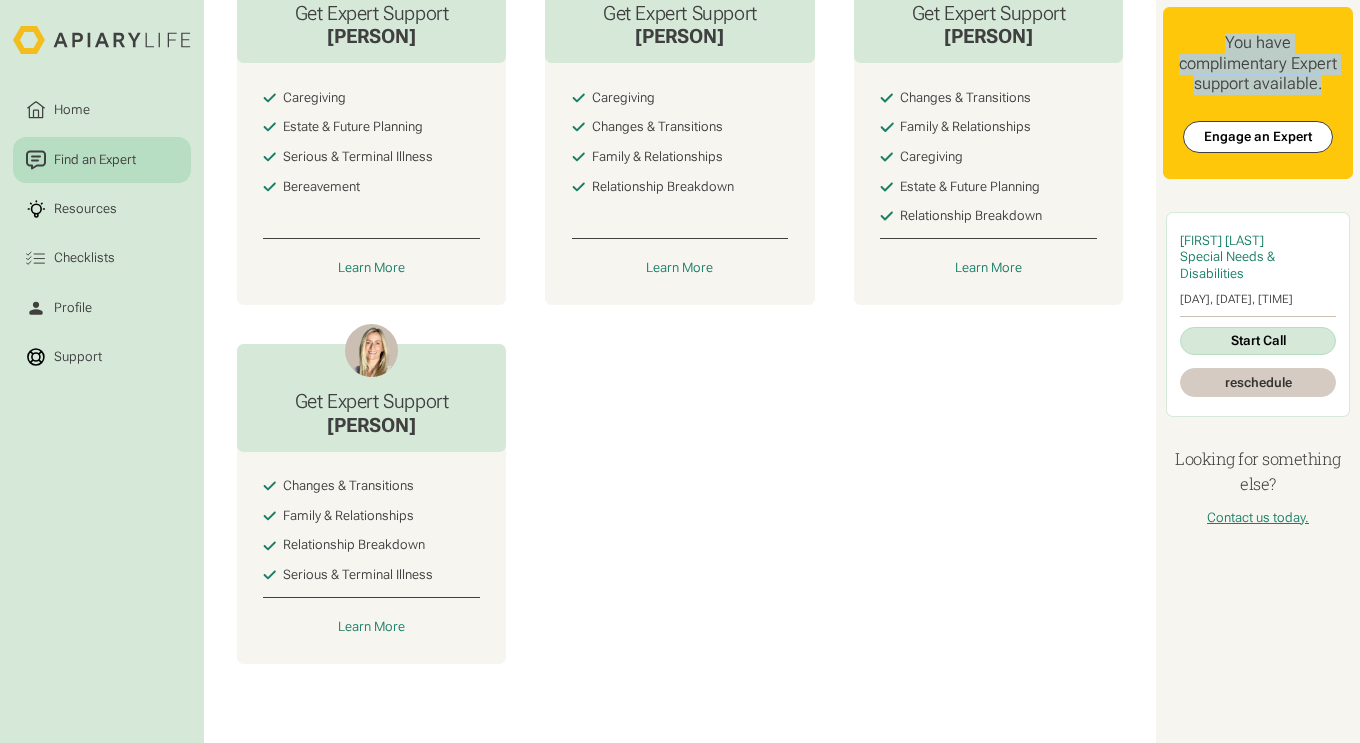 drag, startPoint x: 1217, startPoint y: 43, endPoint x: 1325, endPoint y: 103, distance: 123.54756 